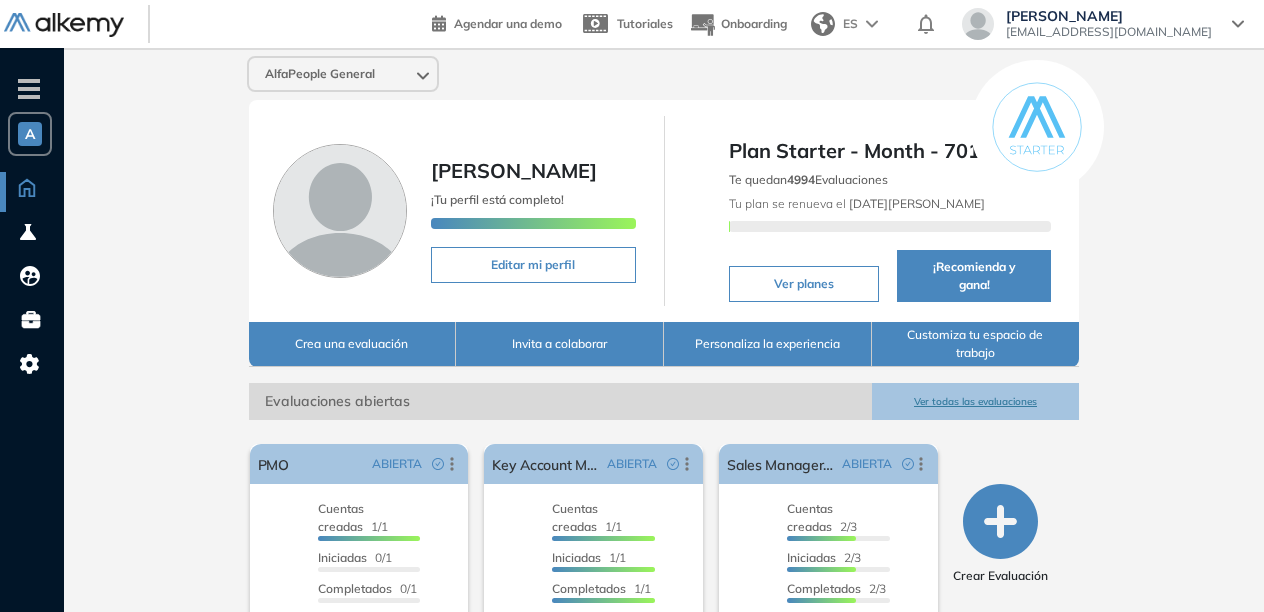 scroll, scrollTop: 386, scrollLeft: 0, axis: vertical 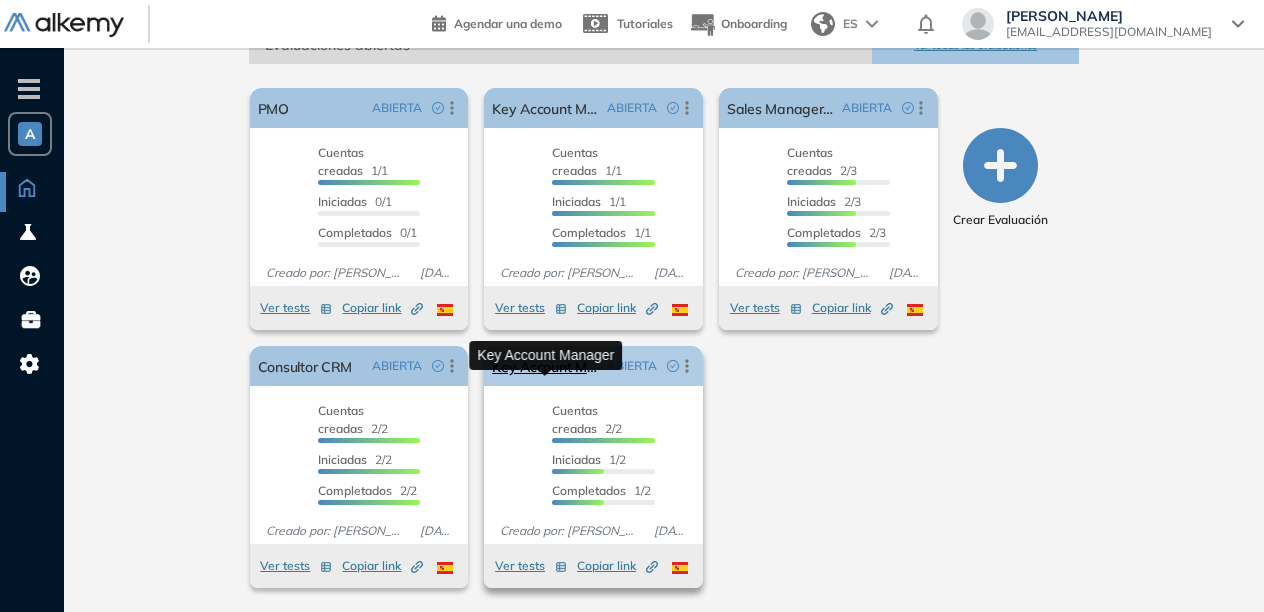 click on "Key Account Manager" at bounding box center [545, 366] 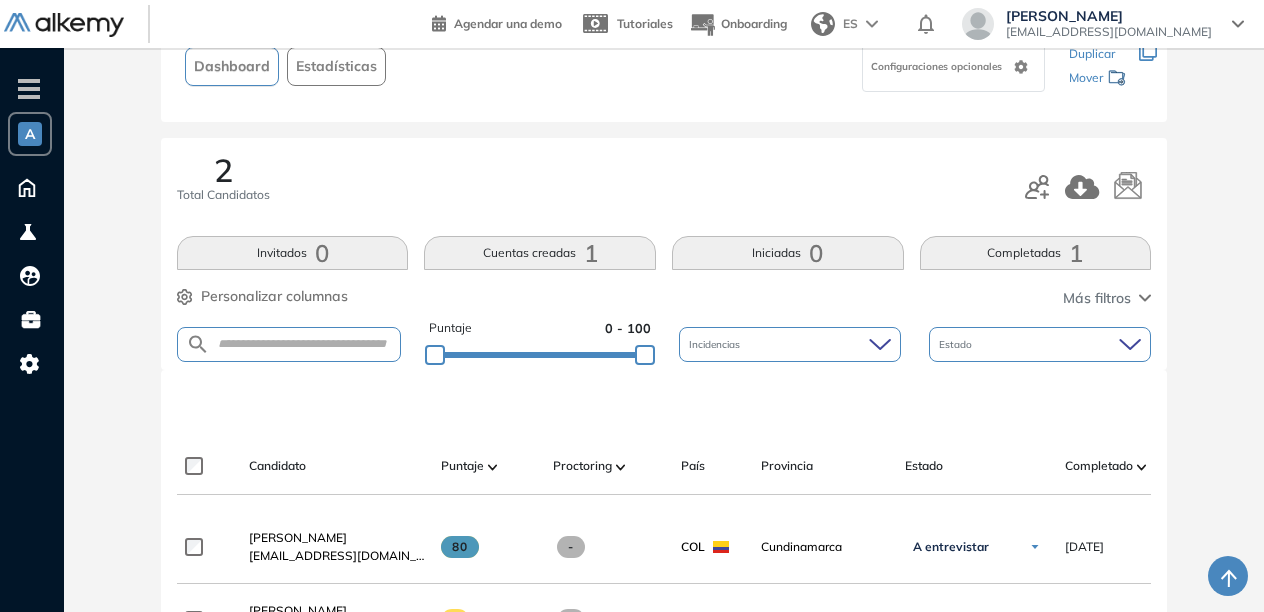 scroll, scrollTop: 138, scrollLeft: 0, axis: vertical 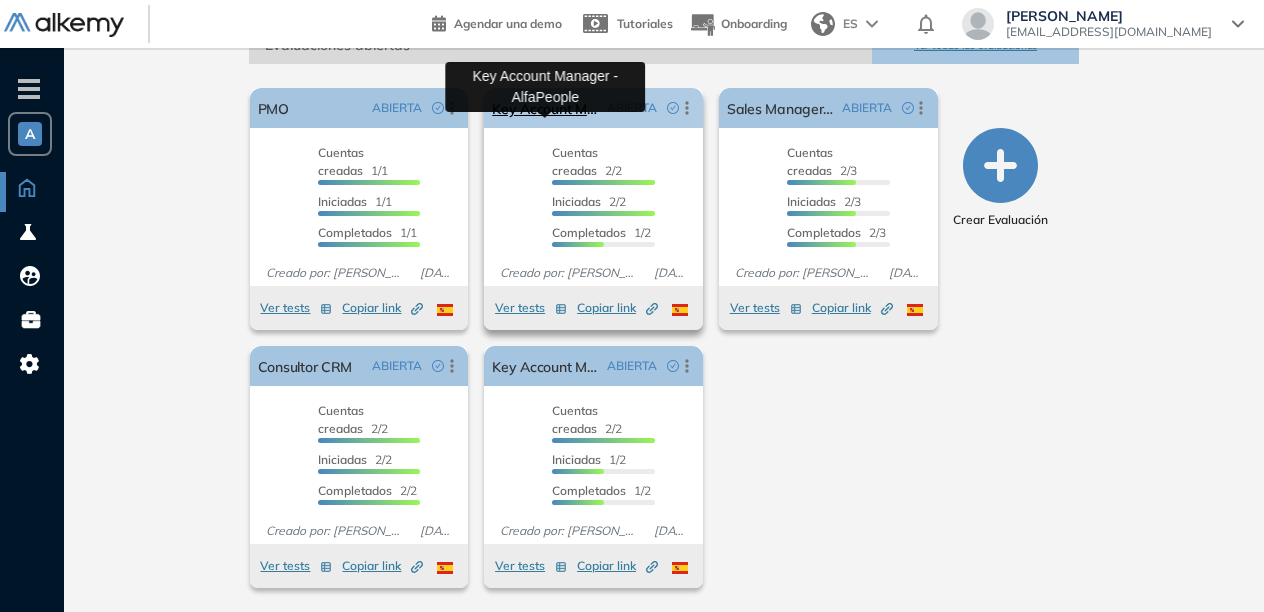 click on "Key Account Manager - AlfaPeople" at bounding box center [545, 108] 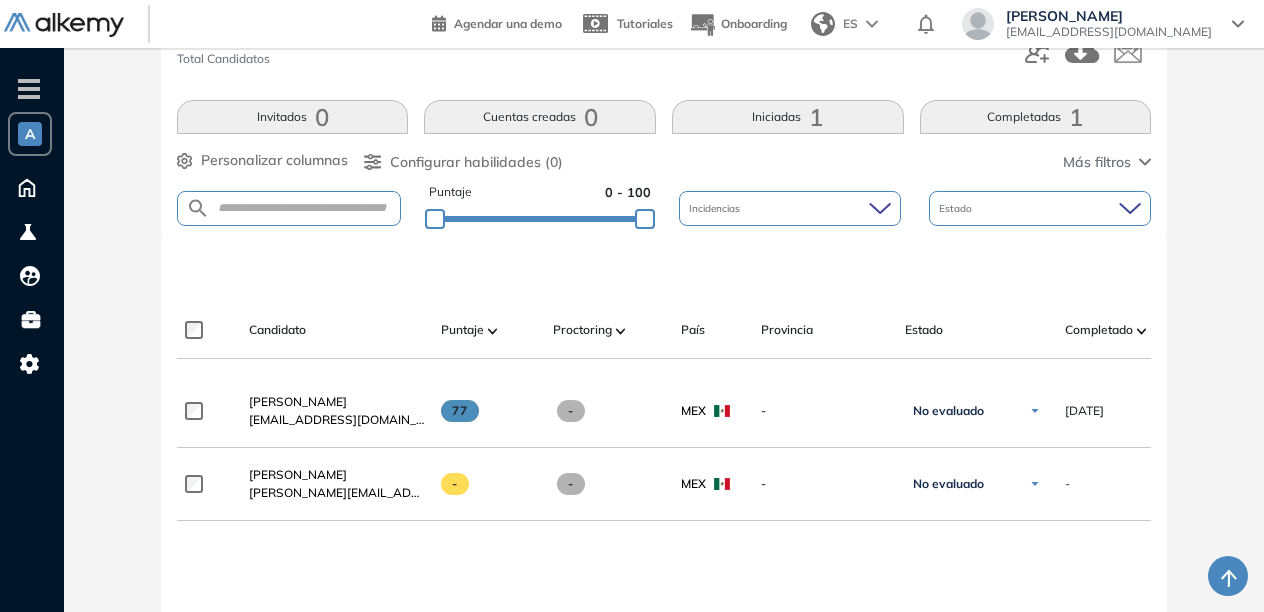 scroll, scrollTop: 319, scrollLeft: 0, axis: vertical 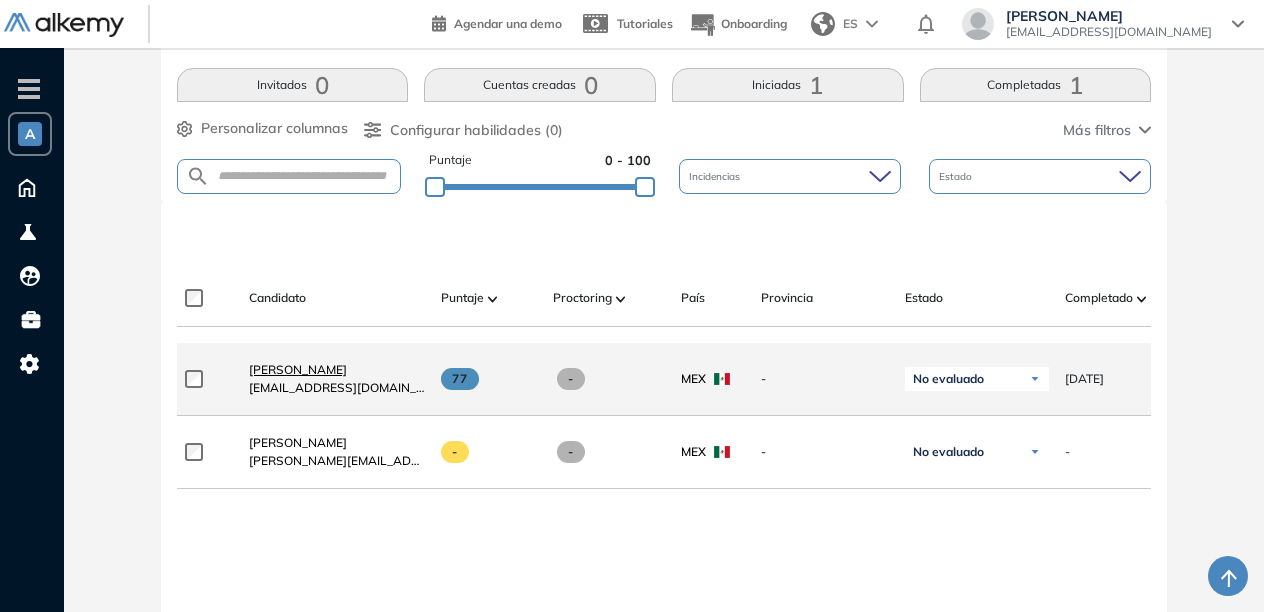 click on "[PERSON_NAME]" at bounding box center [298, 369] 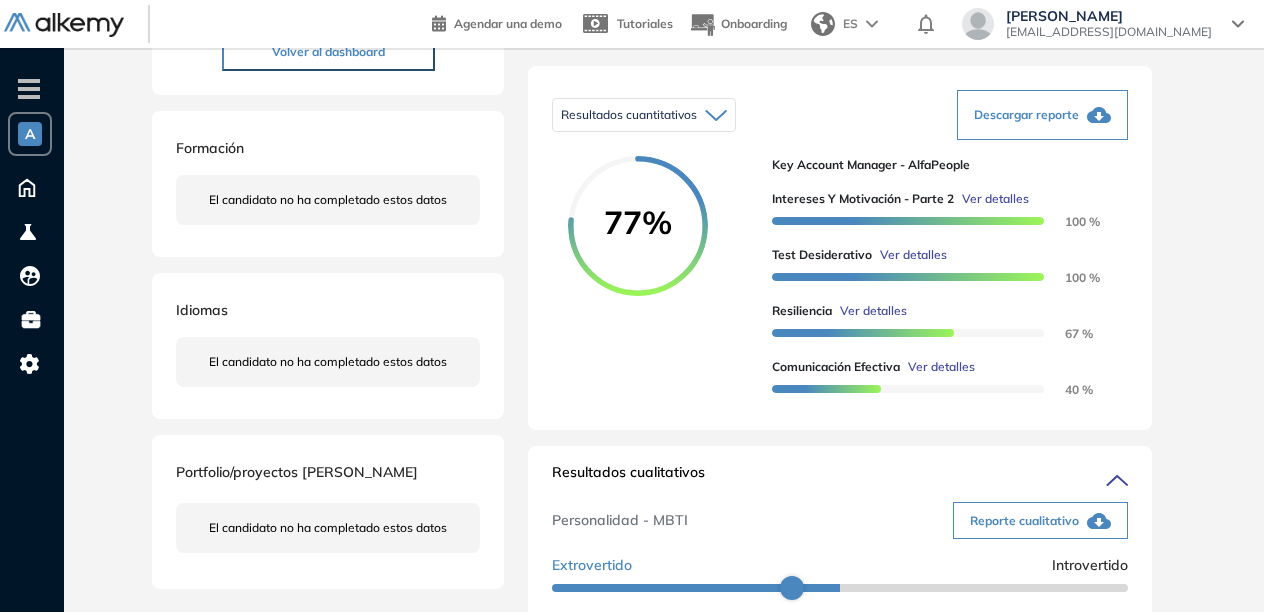 scroll, scrollTop: 0, scrollLeft: 0, axis: both 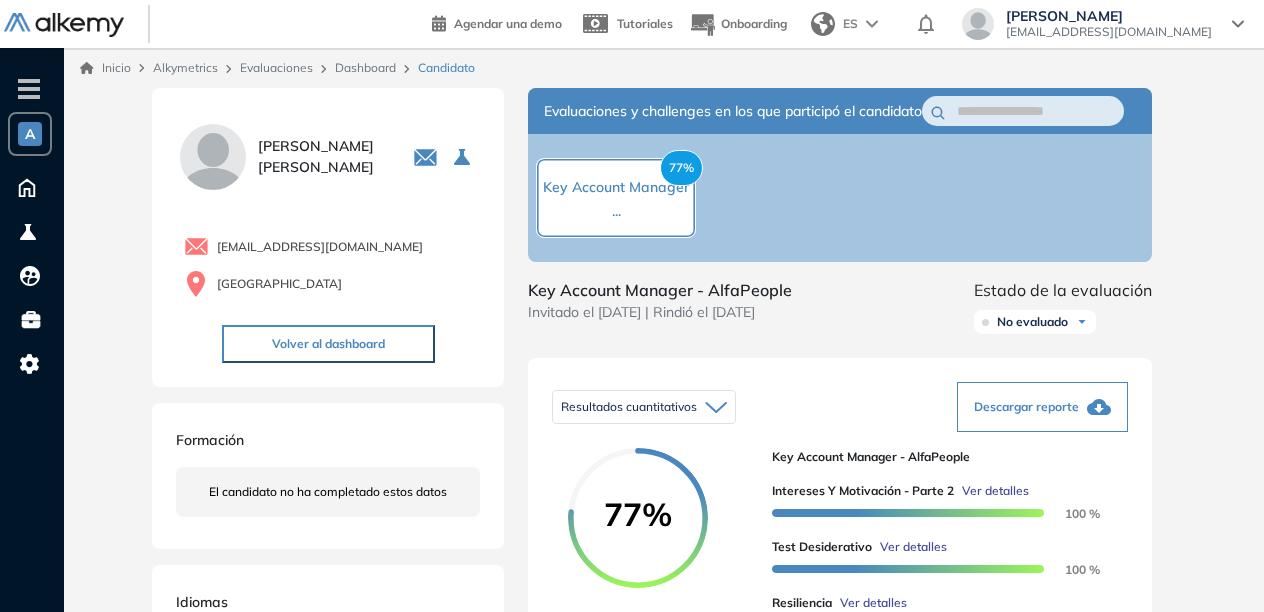 click on "A" at bounding box center (30, 134) 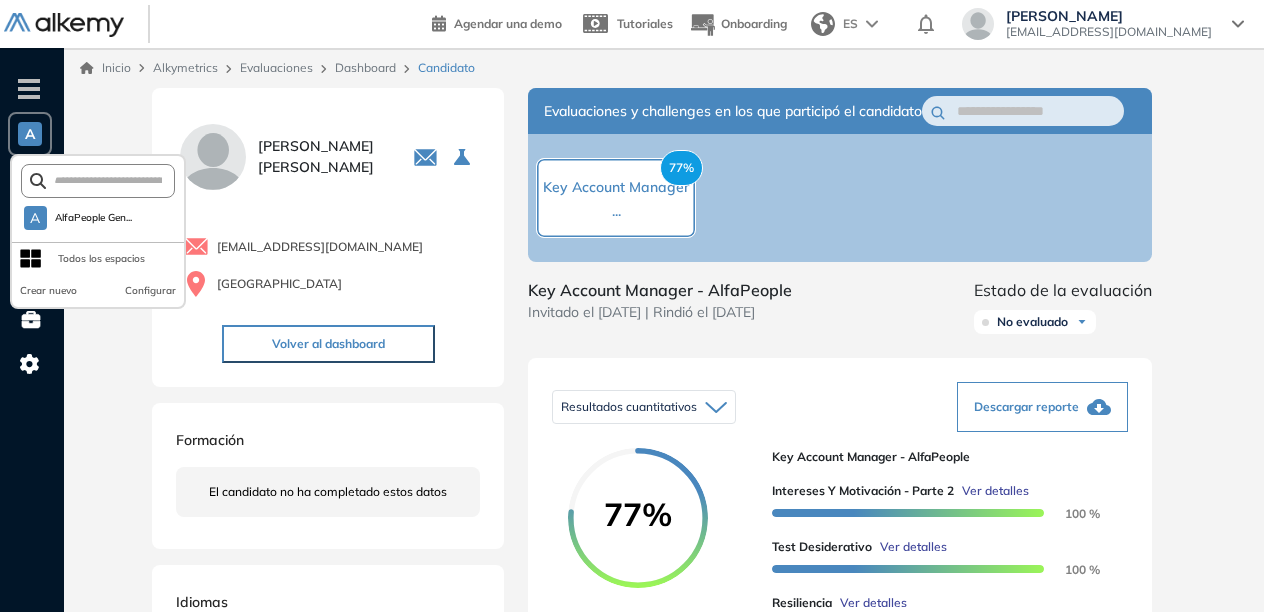 click on "- A A AlfaPeople Gen... Todos los espacios Crear nuevo Configurar Home Home Alkymetrics Alkymetrics Crear Evaluación Evaluaciones Candidatos Catálogo de tests Comunidad Alkemy Comunidad Alkemy Bolsa de trabajo Bolsa de trabajo Configuración Configuración Miembros Personalización Planes y consumos Notificaciones Correos Personalizados" at bounding box center (32, 354) 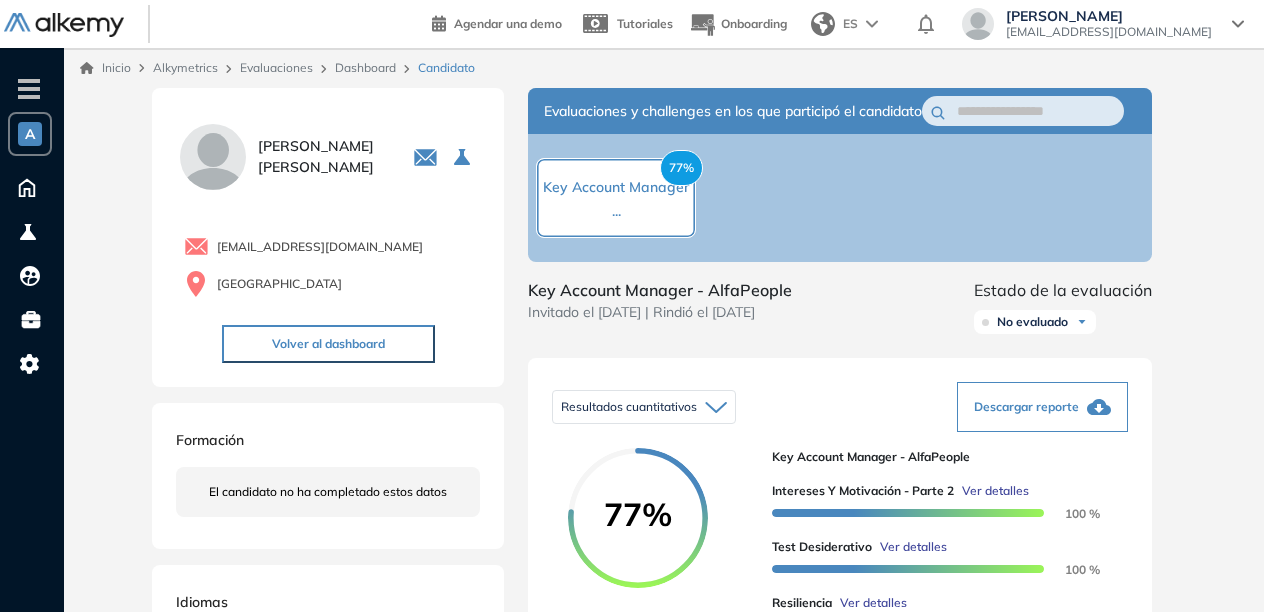 click on "-" at bounding box center [29, 89] 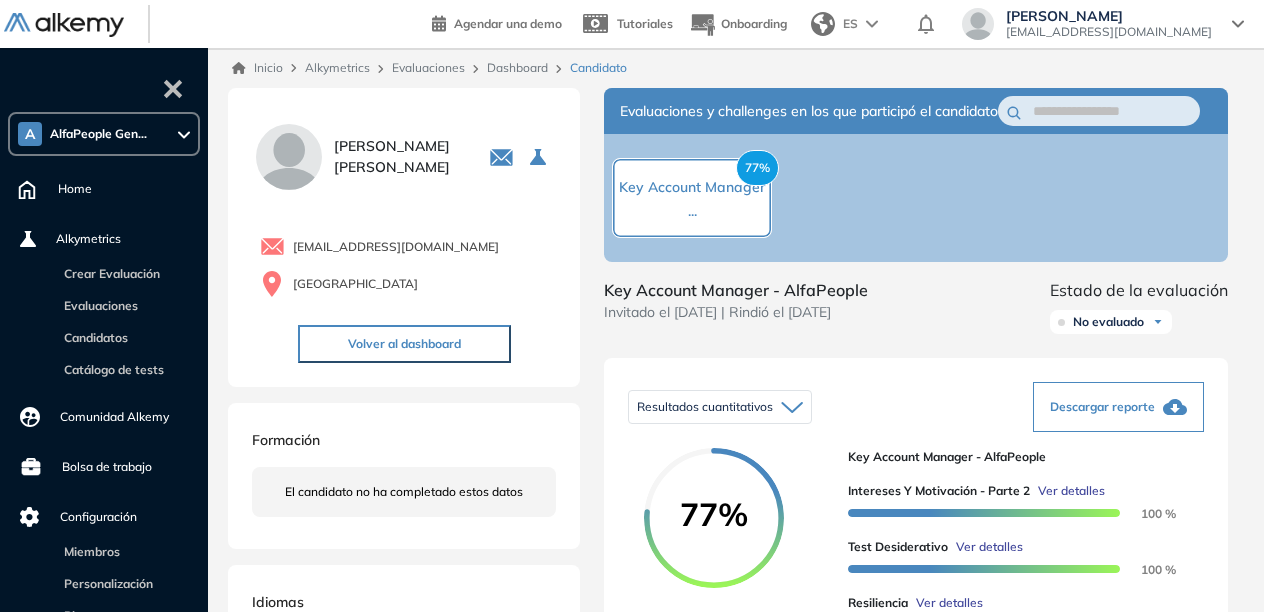 click on "Home" at bounding box center [75, 189] 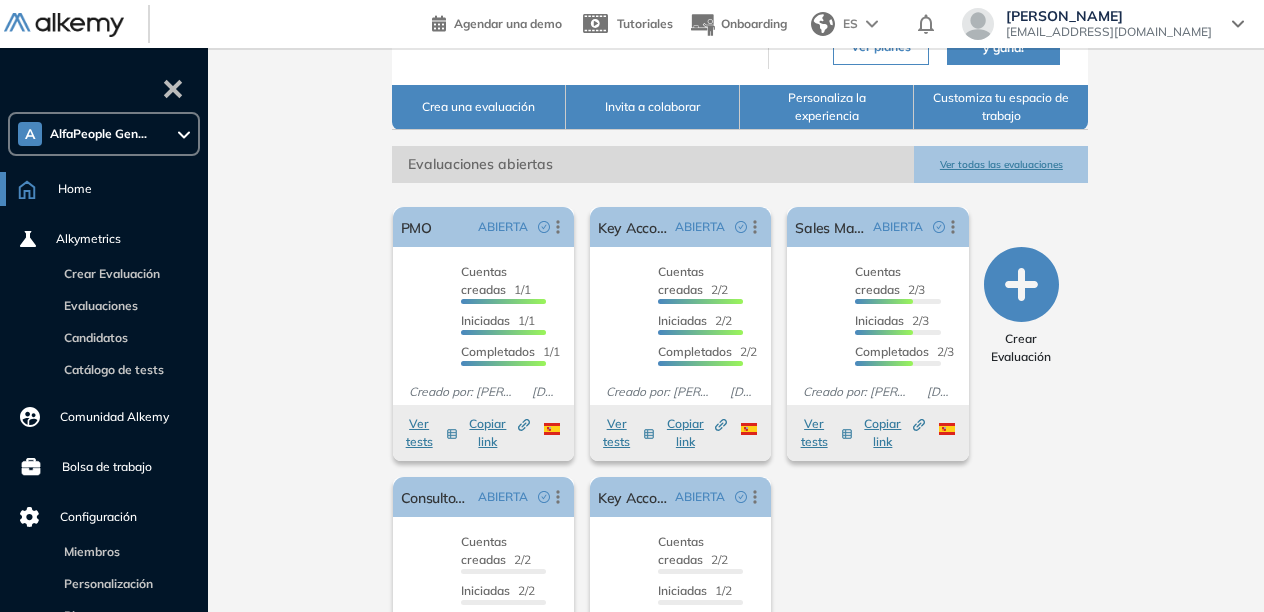 scroll, scrollTop: 299, scrollLeft: 0, axis: vertical 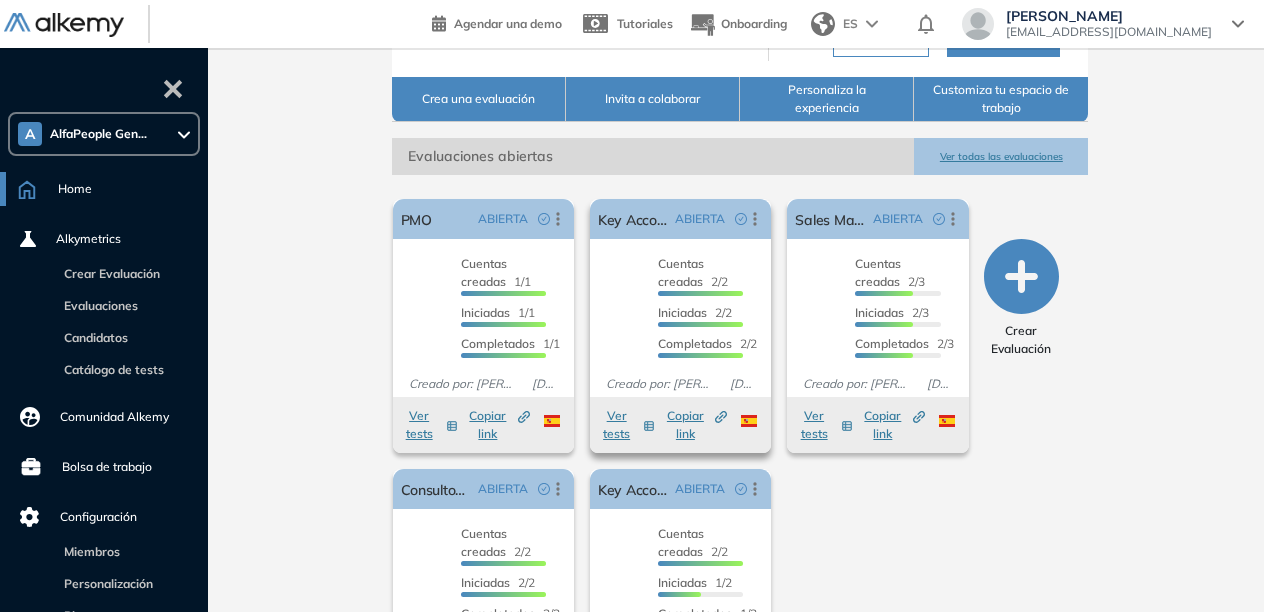 click on "Cuentas creadas" at bounding box center [681, 272] 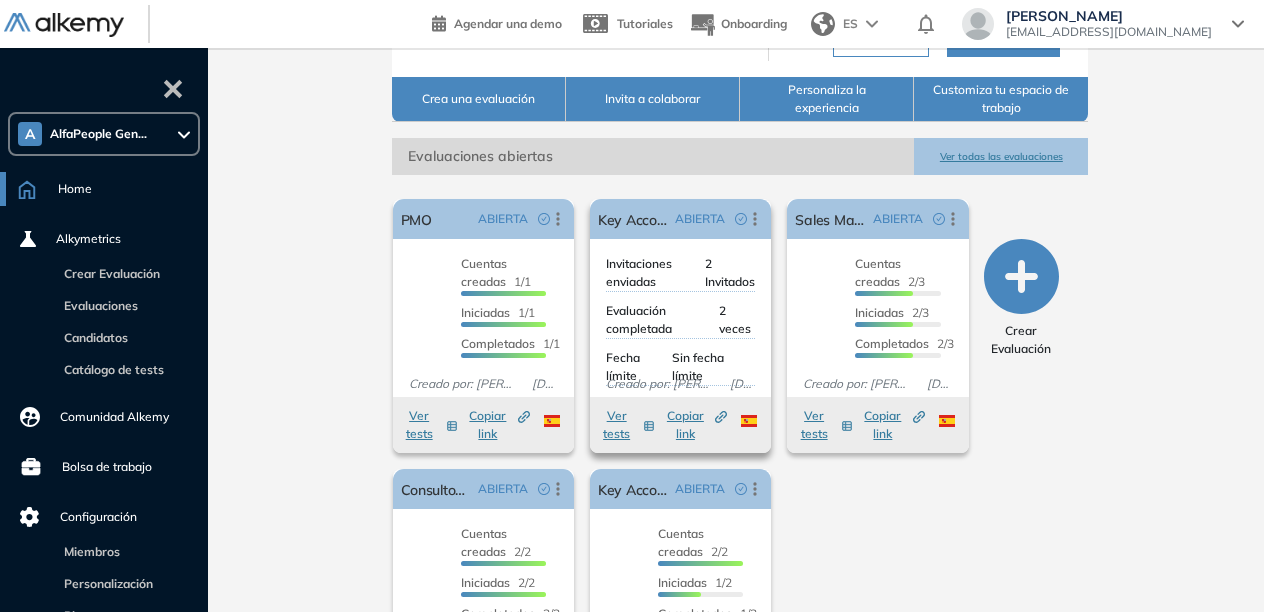 click on "Invitaciones enviadas" at bounding box center (655, 273) 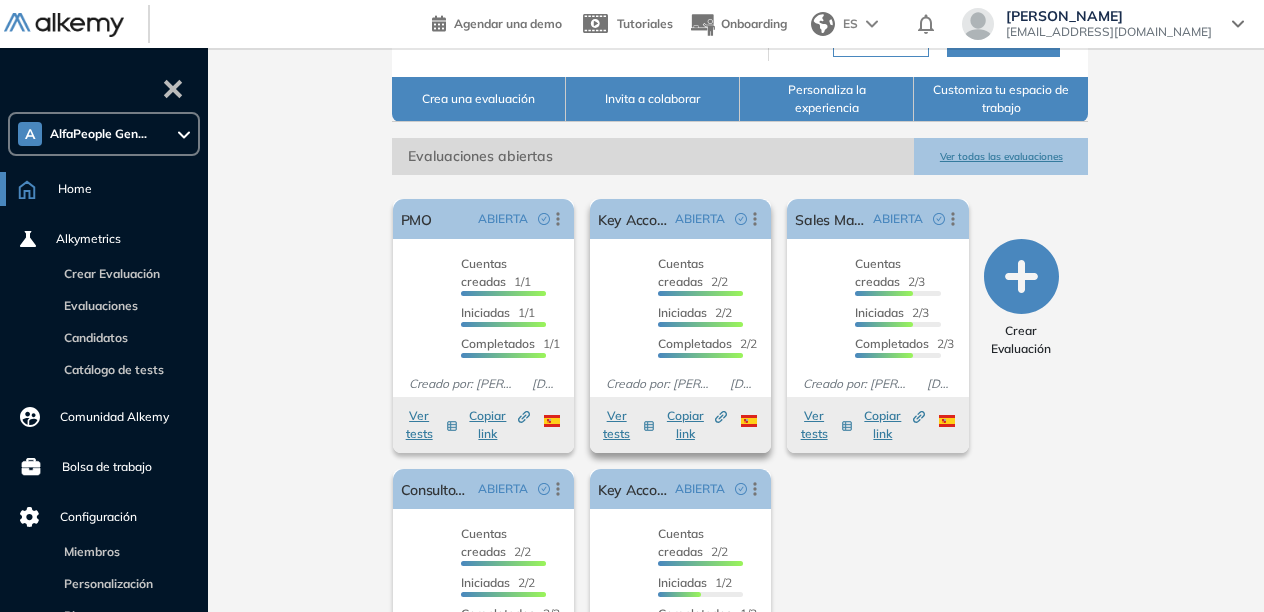 click on "Cuentas creadas" at bounding box center [681, 272] 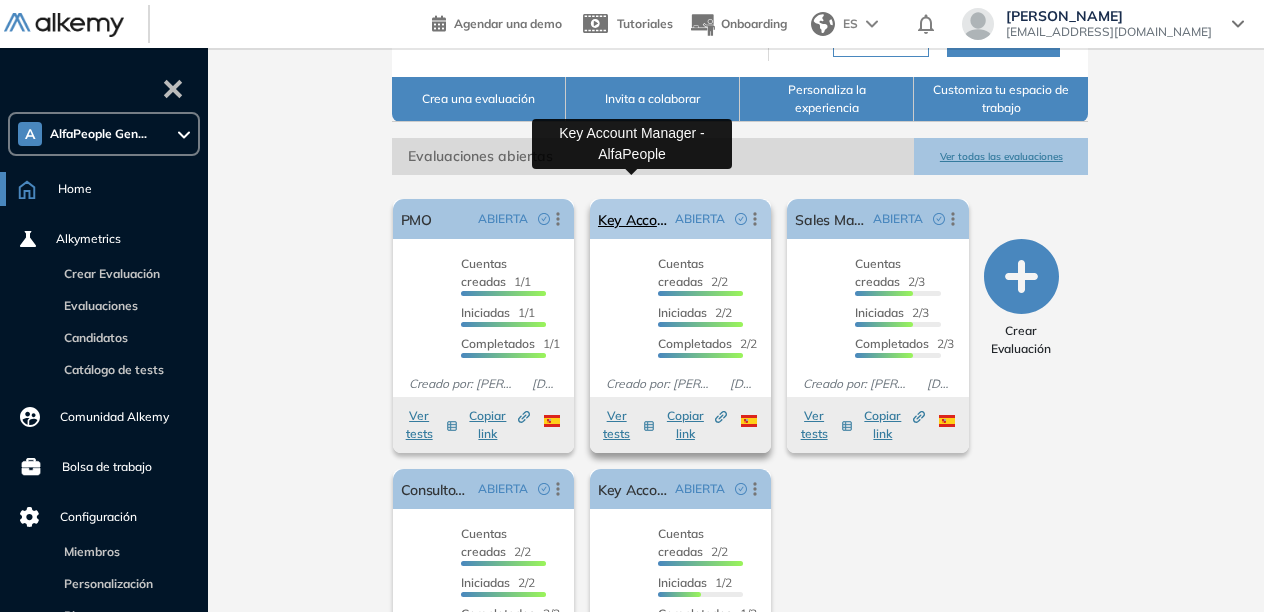 click on "Key Account Manager - AlfaPeople" at bounding box center (632, 219) 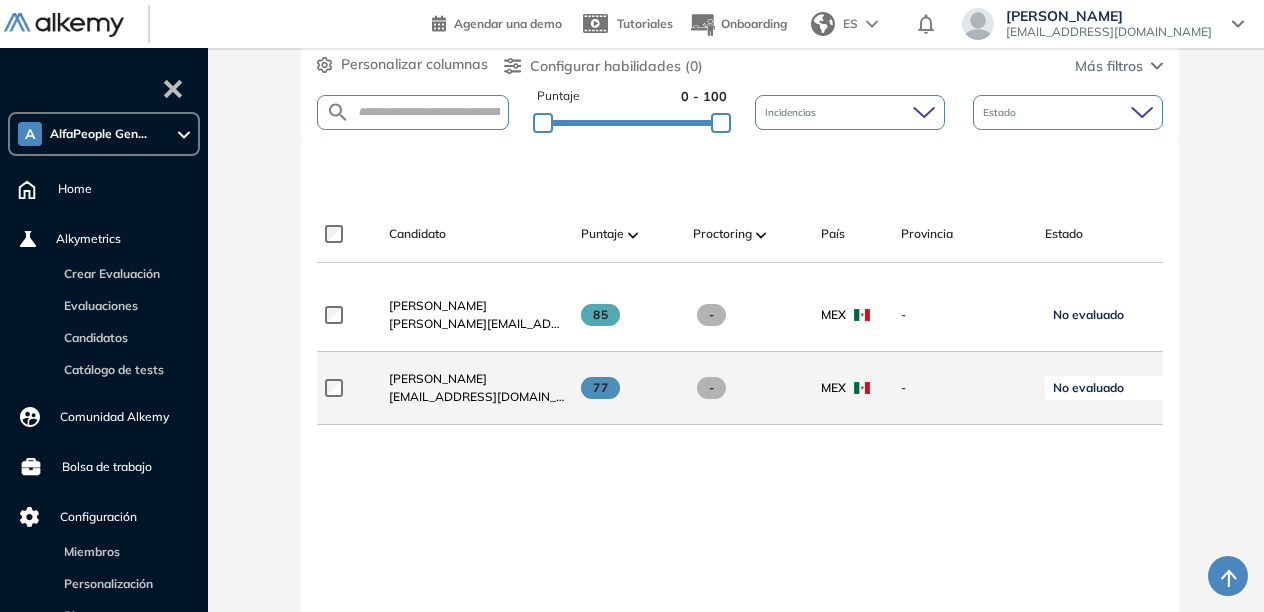 scroll, scrollTop: 384, scrollLeft: 0, axis: vertical 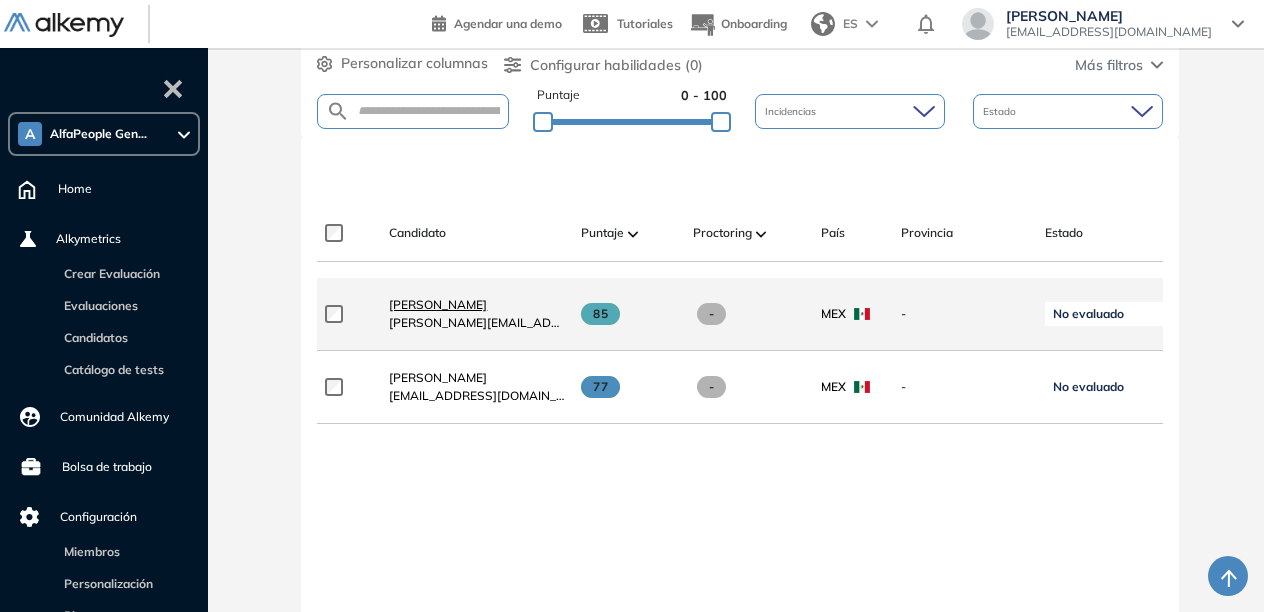 click on "[PERSON_NAME]" at bounding box center (438, 304) 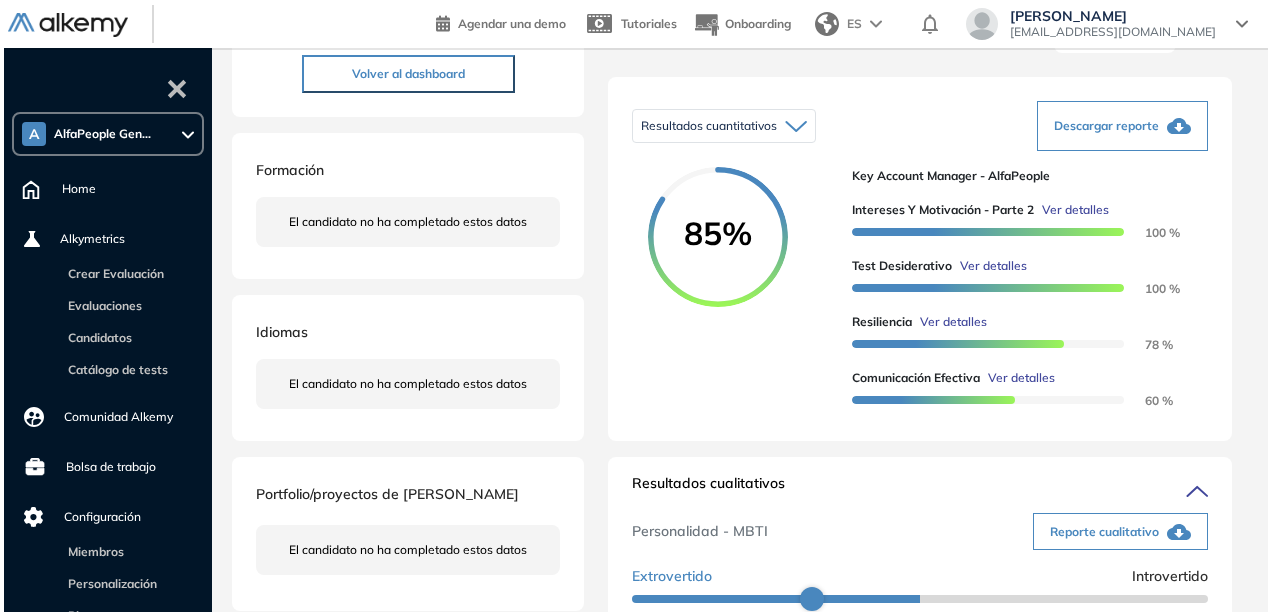 scroll, scrollTop: 282, scrollLeft: 0, axis: vertical 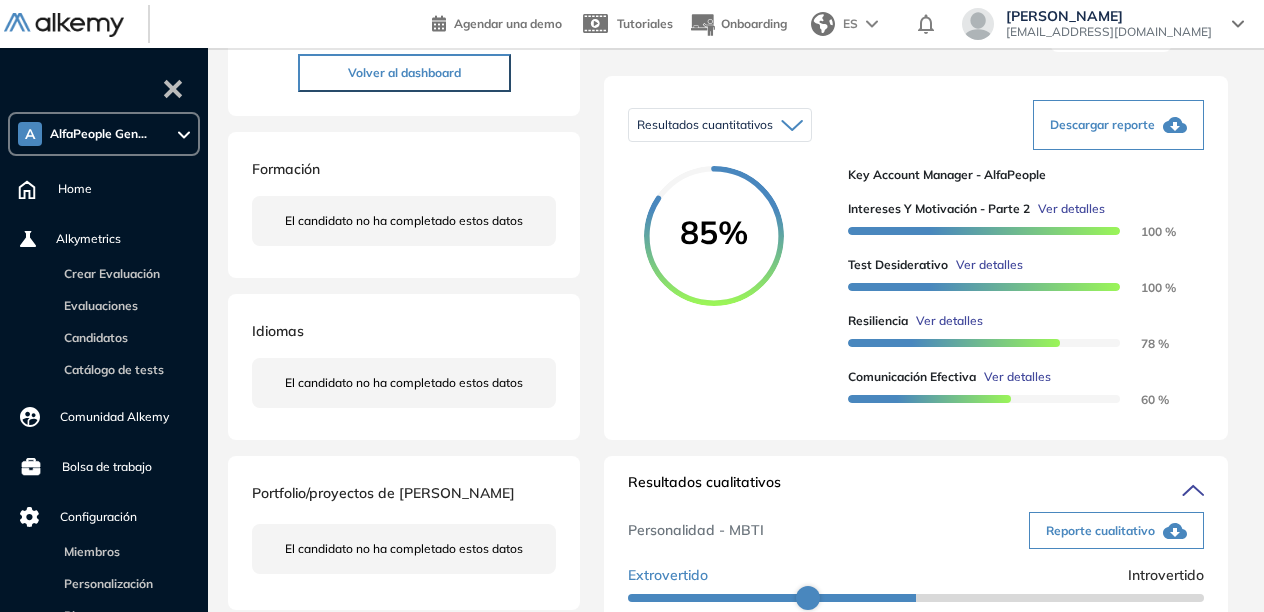 click on "Ver detalles" at bounding box center (949, 321) 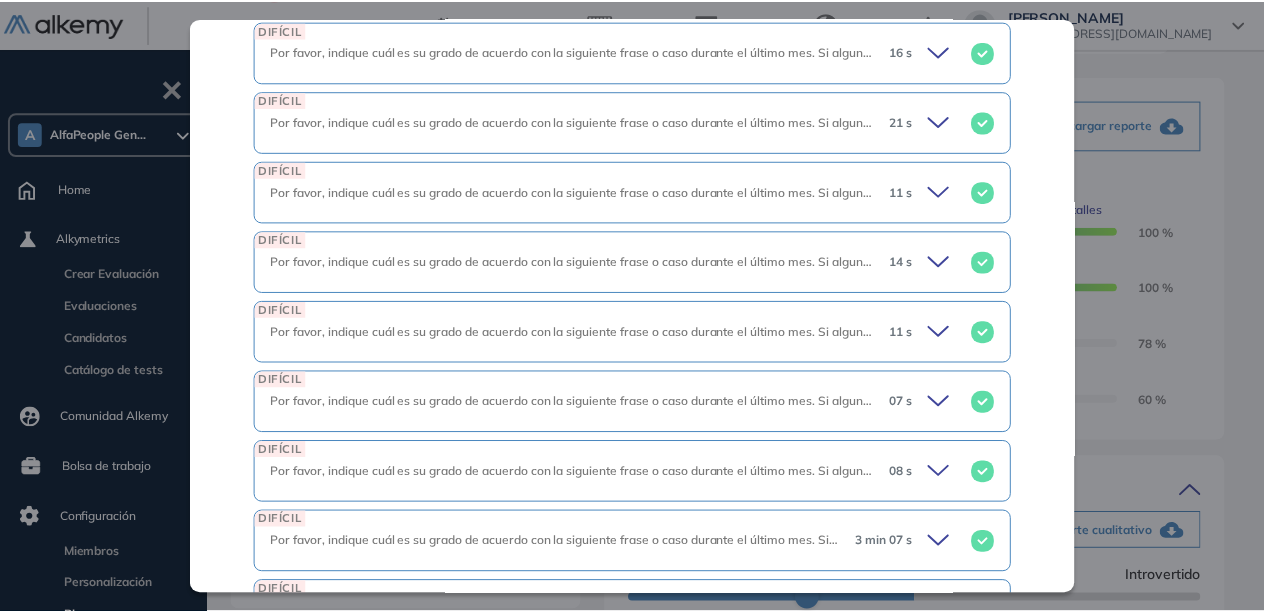 scroll, scrollTop: 2216, scrollLeft: 0, axis: vertical 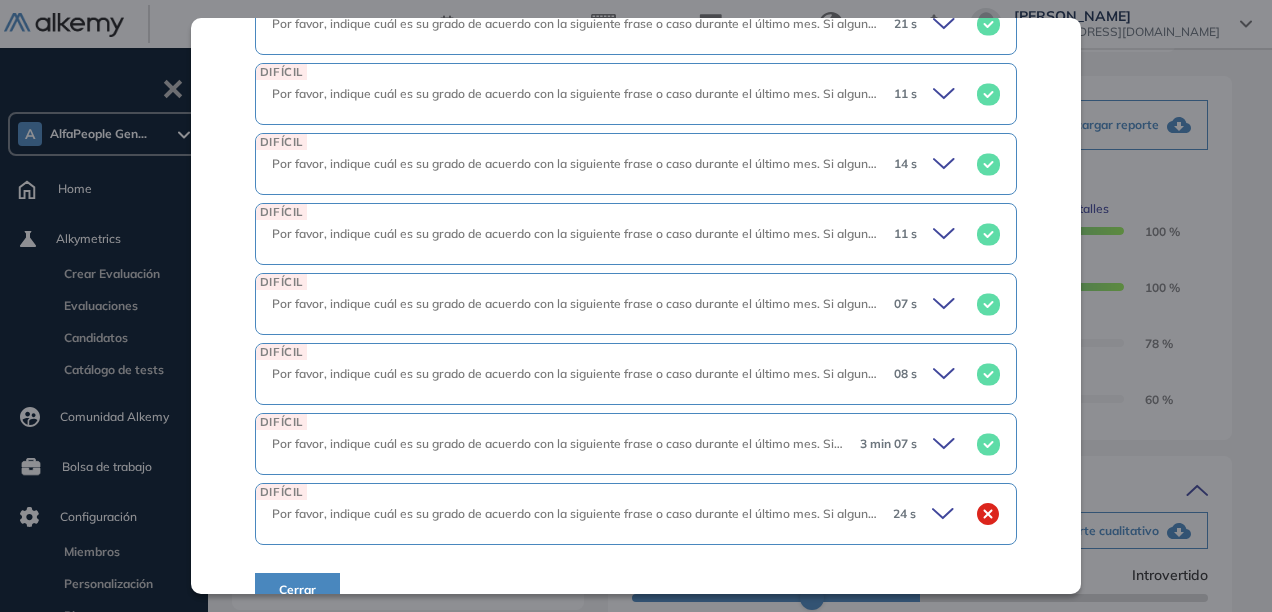click on "Cerrar" at bounding box center [297, 590] 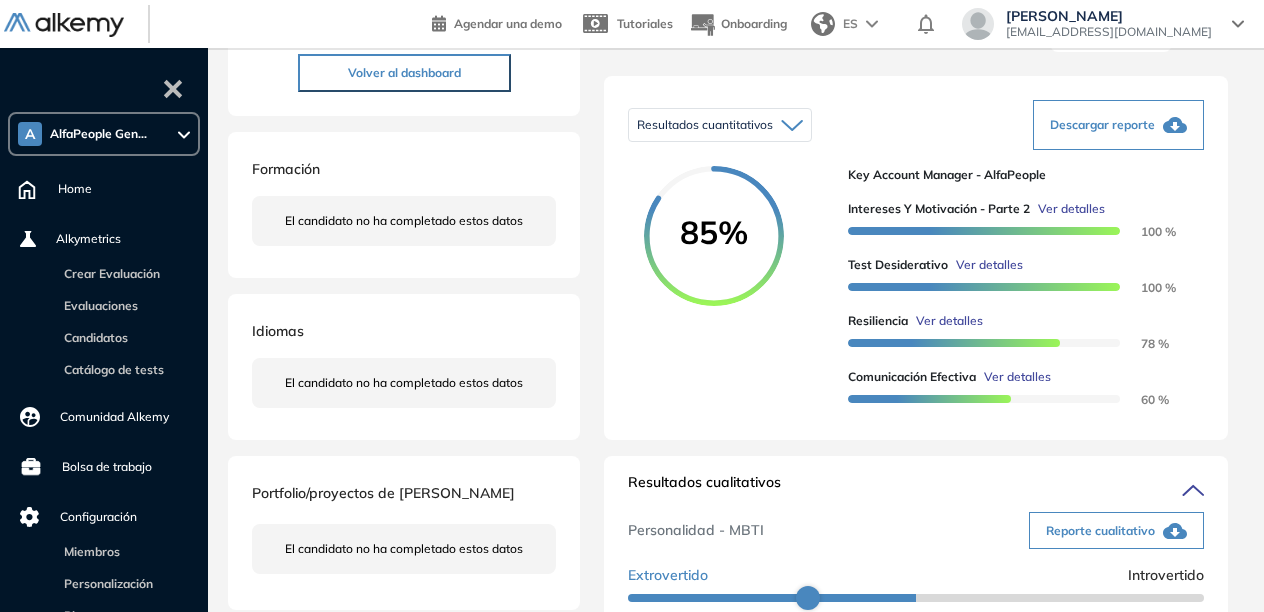 scroll, scrollTop: 1357, scrollLeft: 0, axis: vertical 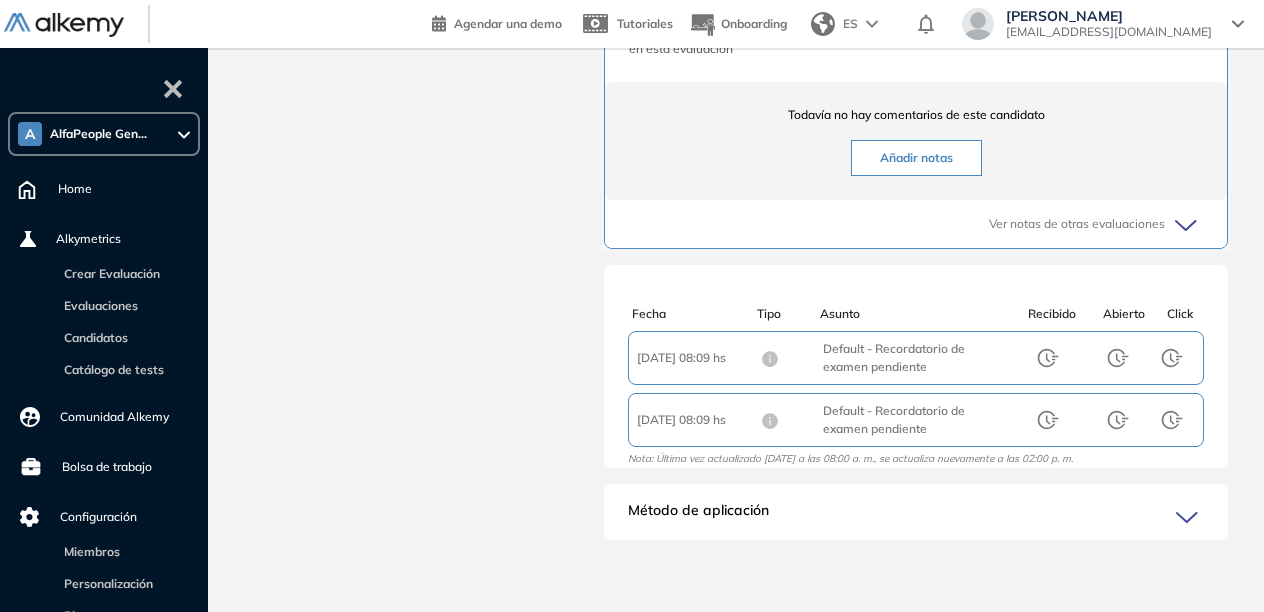 click on "Método de aplicación" at bounding box center (916, 520) 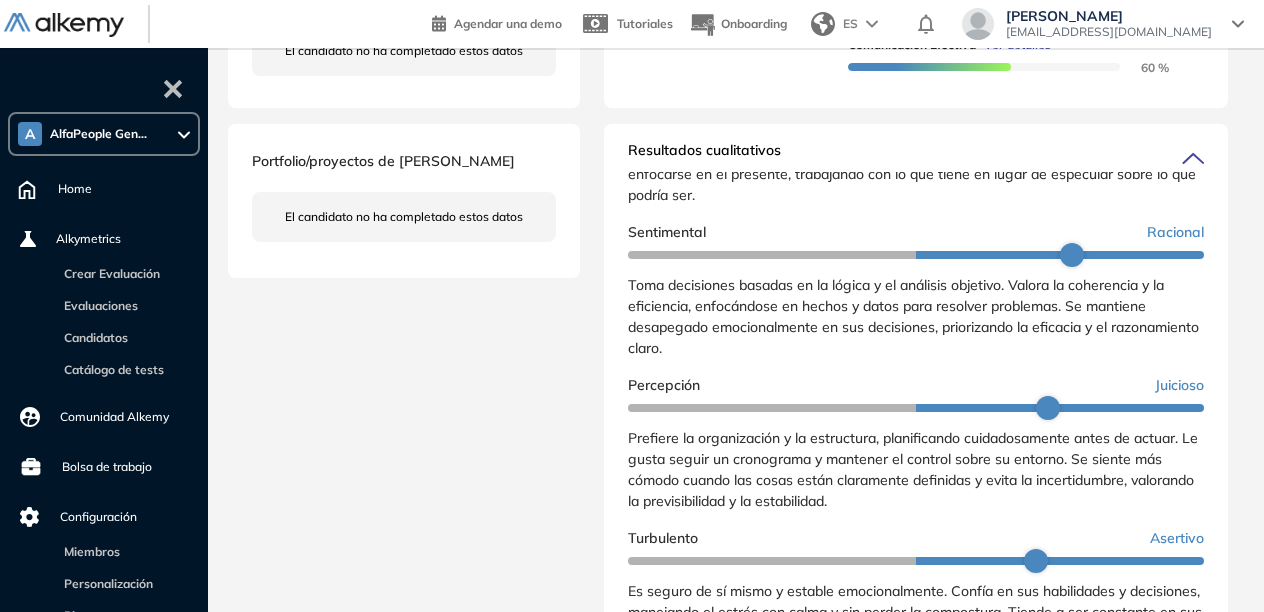 scroll, scrollTop: 622, scrollLeft: 0, axis: vertical 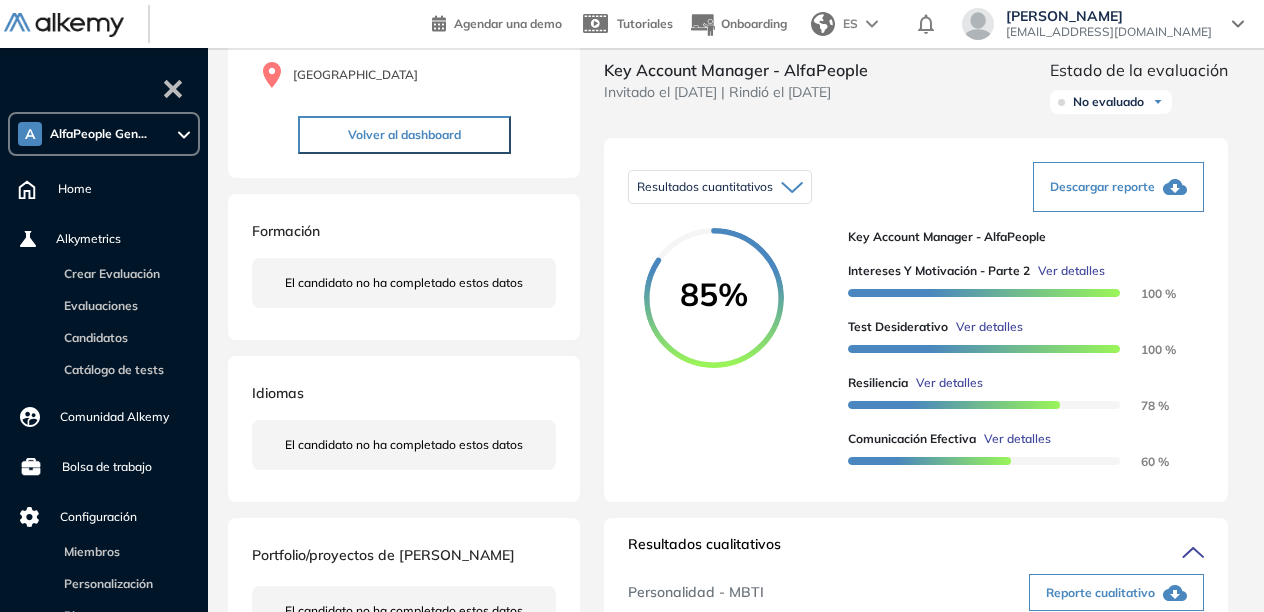 click 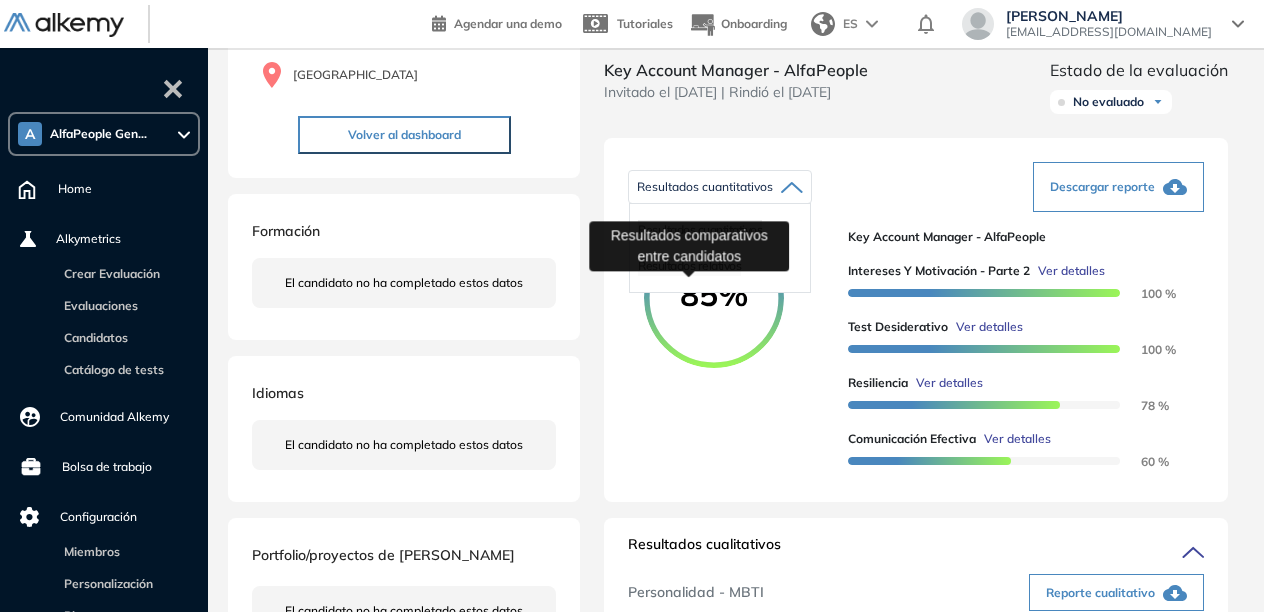 click on "Resultados relativos" at bounding box center (689, 265) 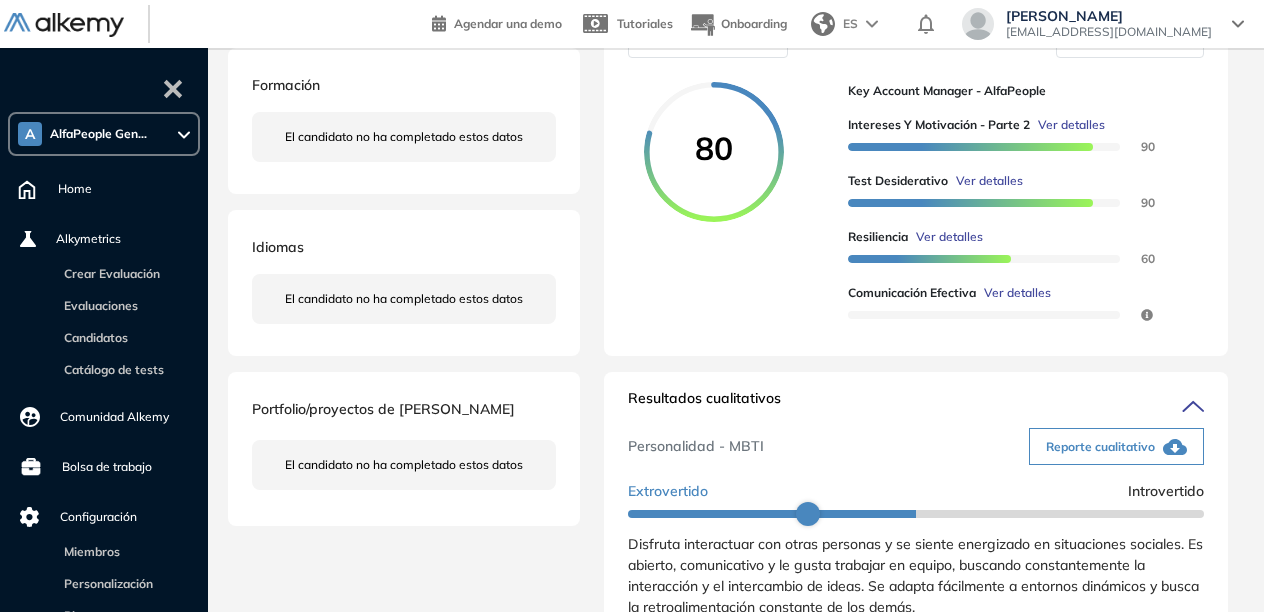 scroll, scrollTop: 364, scrollLeft: 0, axis: vertical 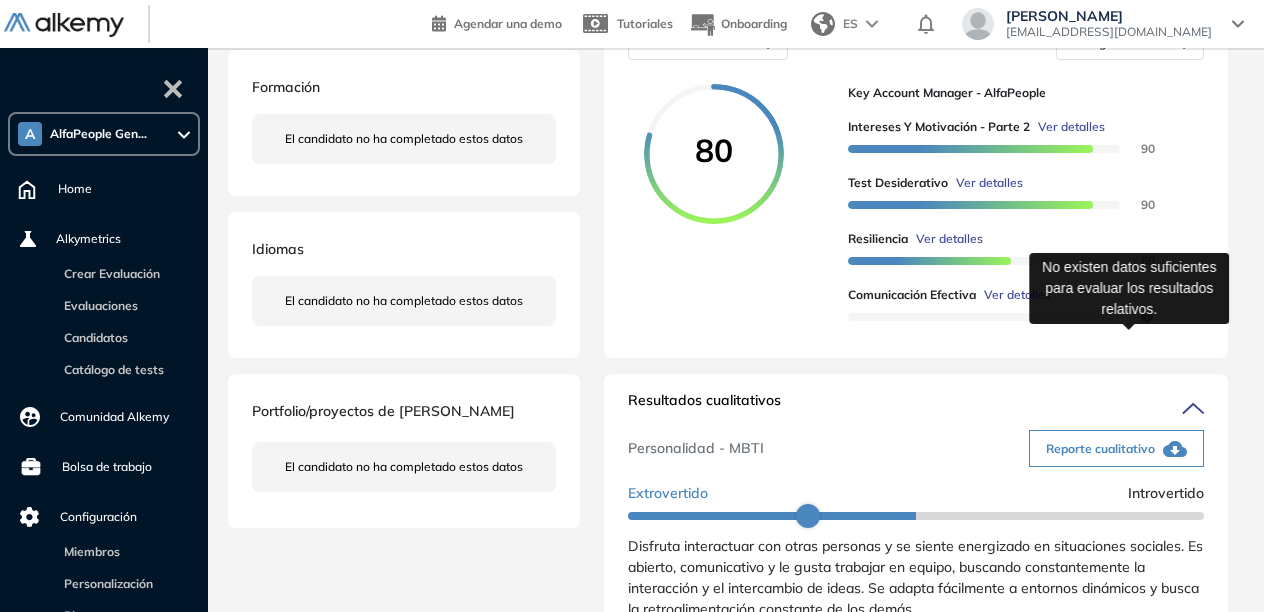 click 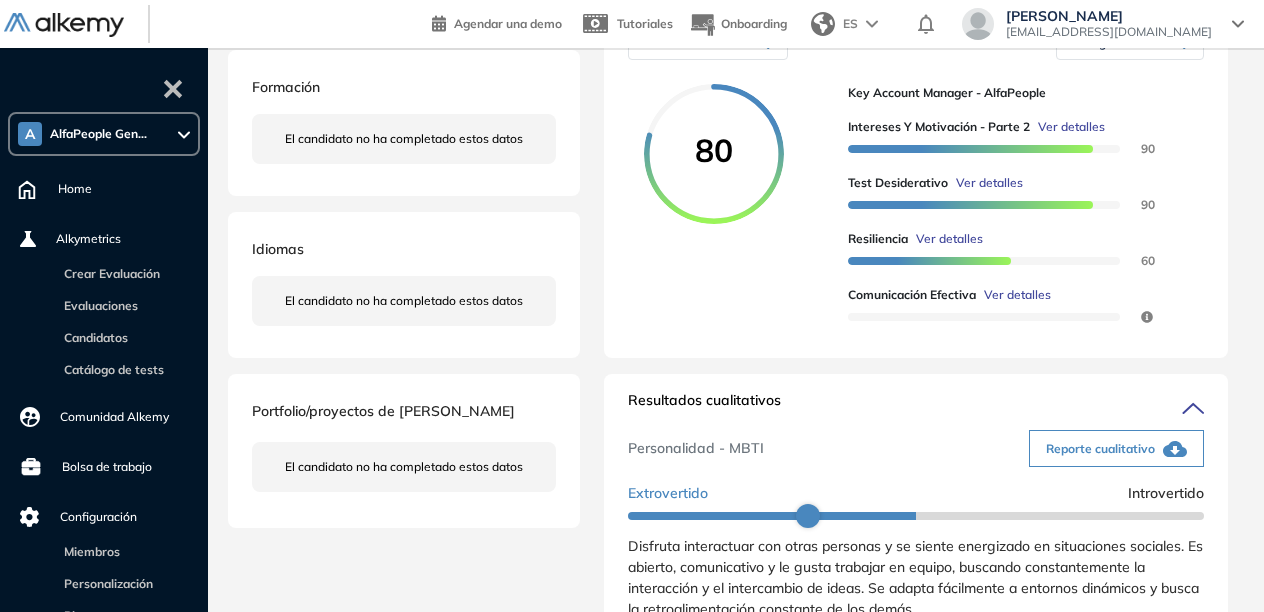 click on "Resultados relativos" at bounding box center [708, 43] 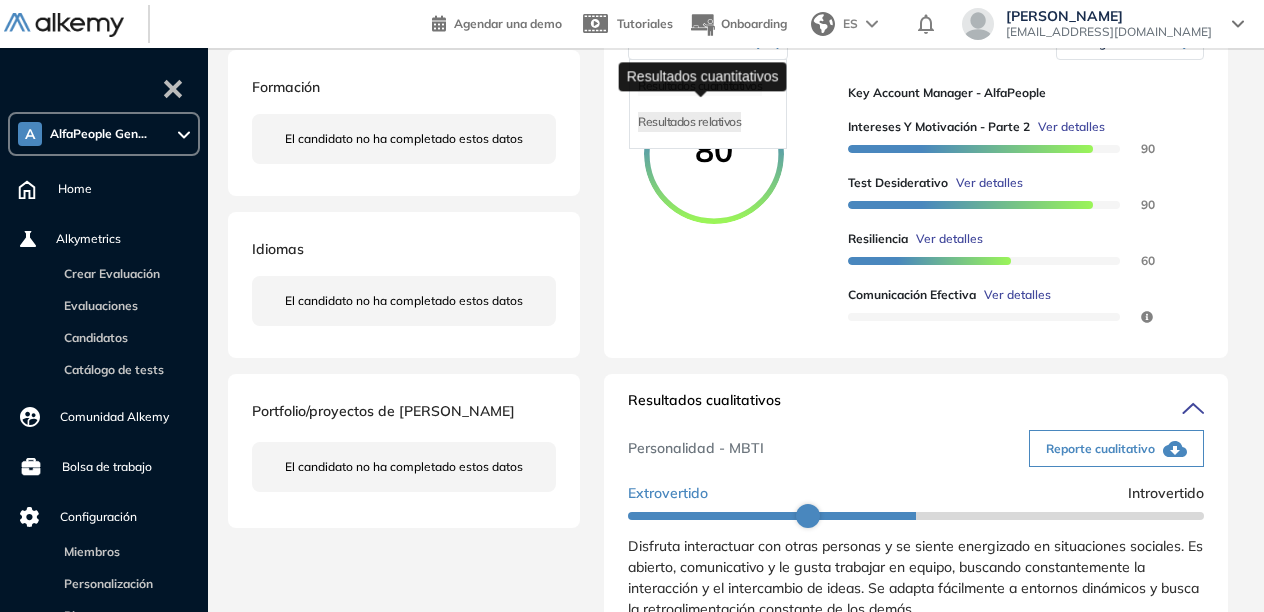 click on "Resultados cuantitativos" at bounding box center [700, 85] 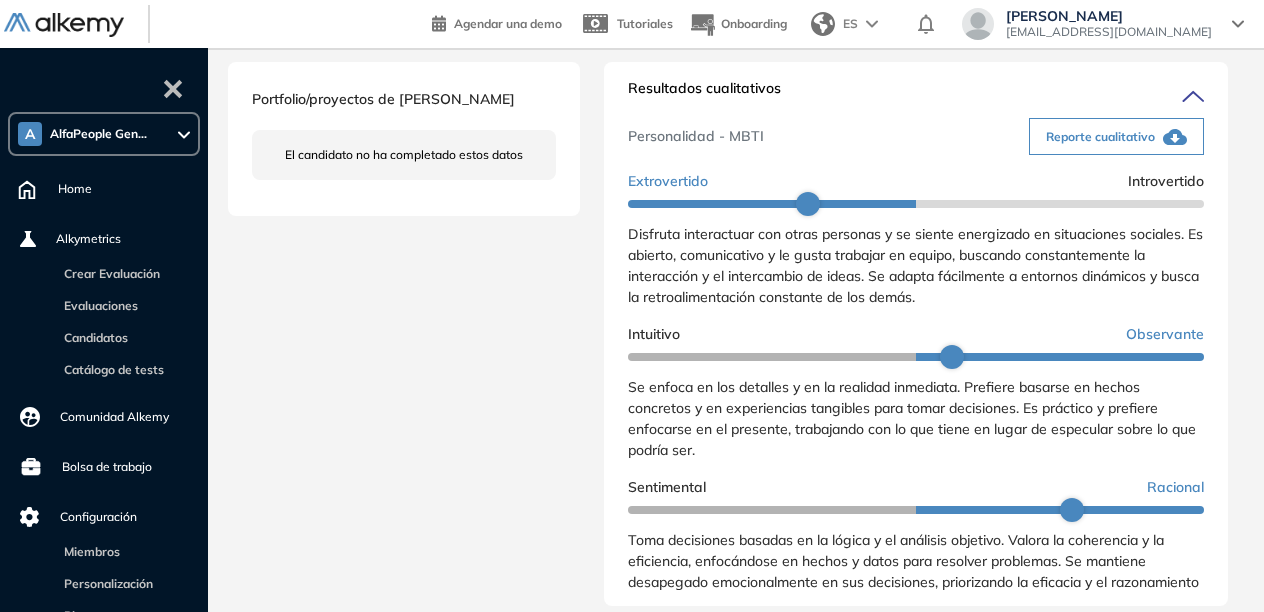 scroll, scrollTop: 678, scrollLeft: 0, axis: vertical 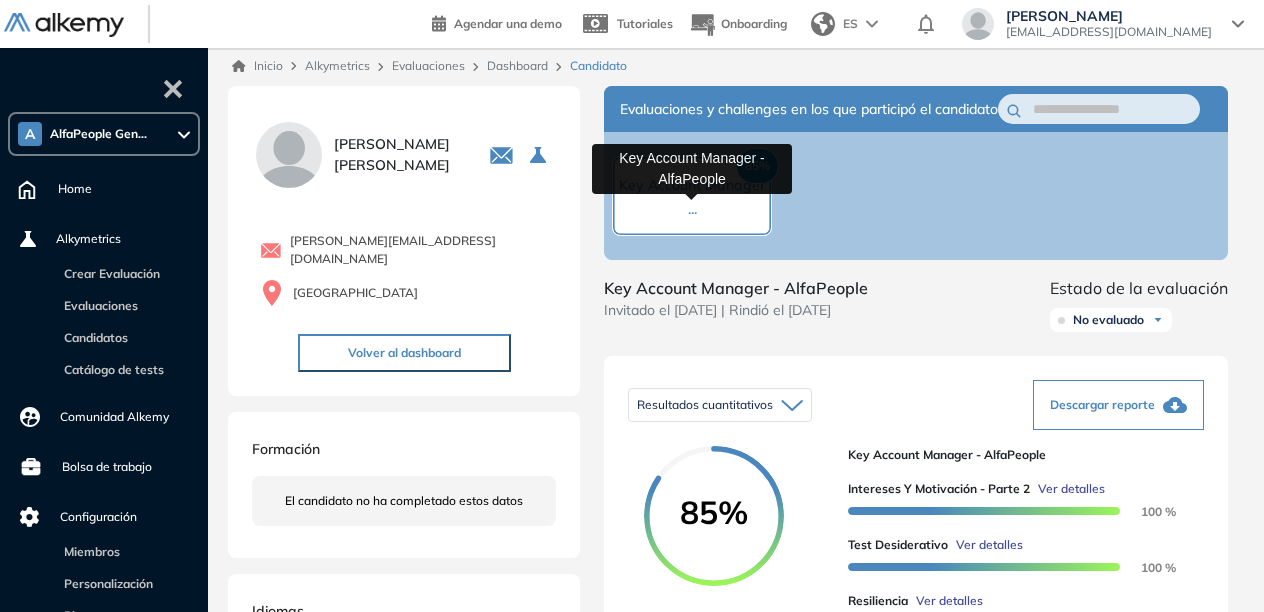 click on "Key Account Manager ..." at bounding box center (692, 197) 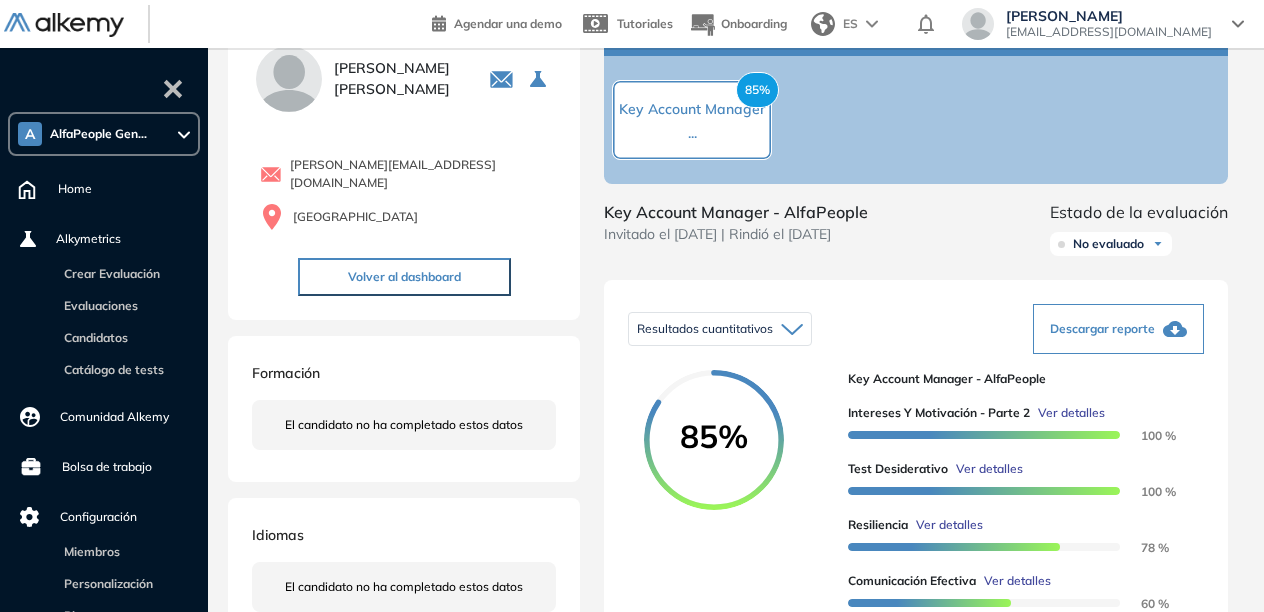 scroll, scrollTop: 76, scrollLeft: 0, axis: vertical 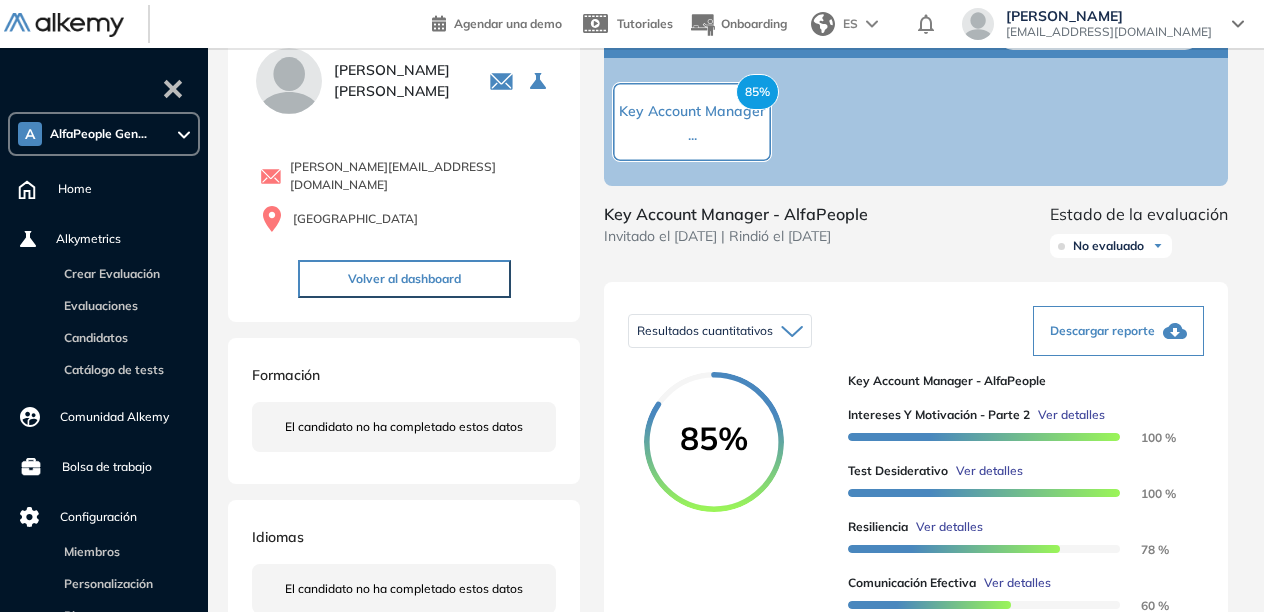 click at bounding box center [1158, 246] 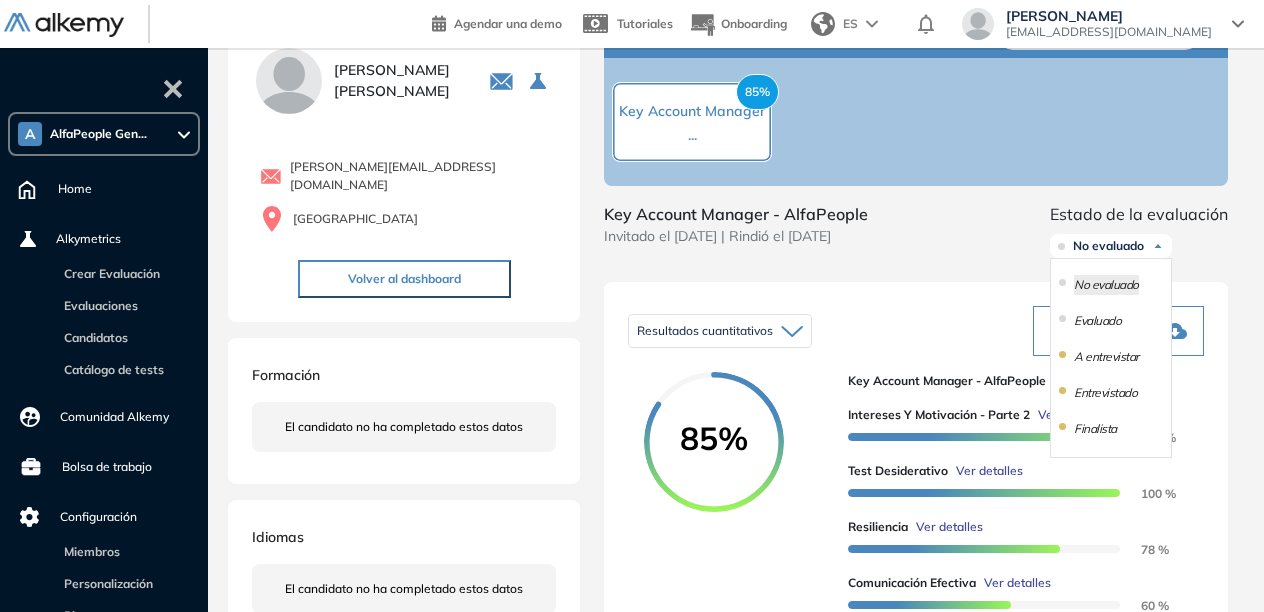 click on "Key Account Manager - AlfaPeople Invitado el [DATE] | Rindió el [DATE] Estado de la evaluación No evaluado No evaluado Evaluado A entrevistar Entrevistado Finalista Oferta enviada Oferta rechazada Sin respuesta Rechazado Contratado" at bounding box center (916, 234) 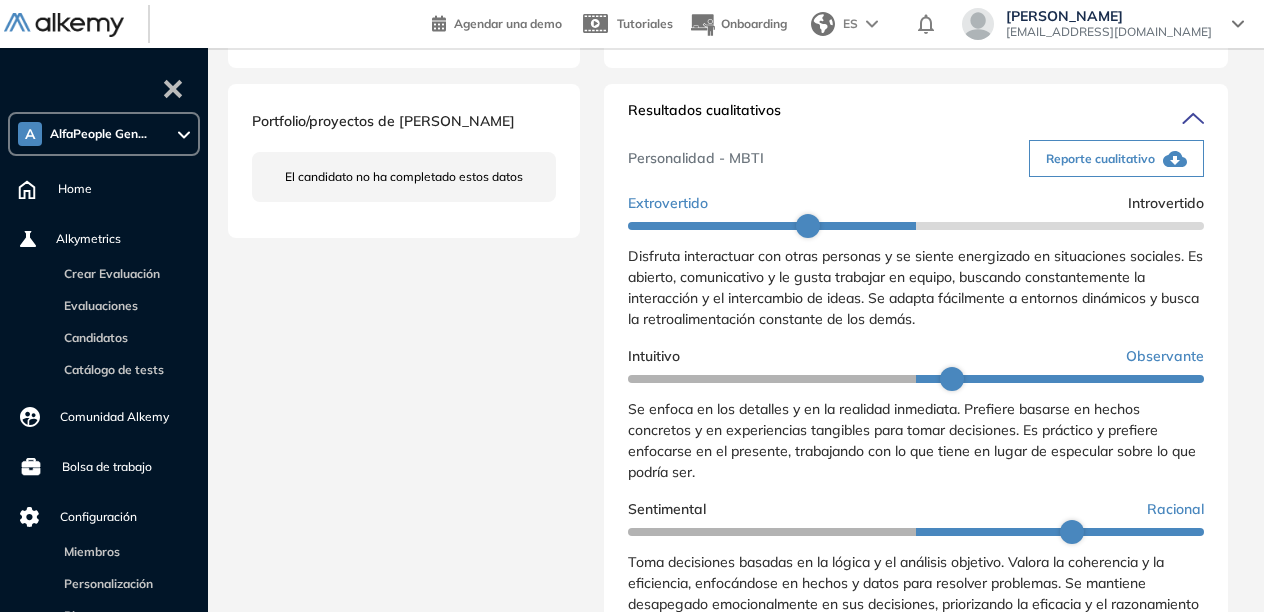 scroll, scrollTop: 656, scrollLeft: 0, axis: vertical 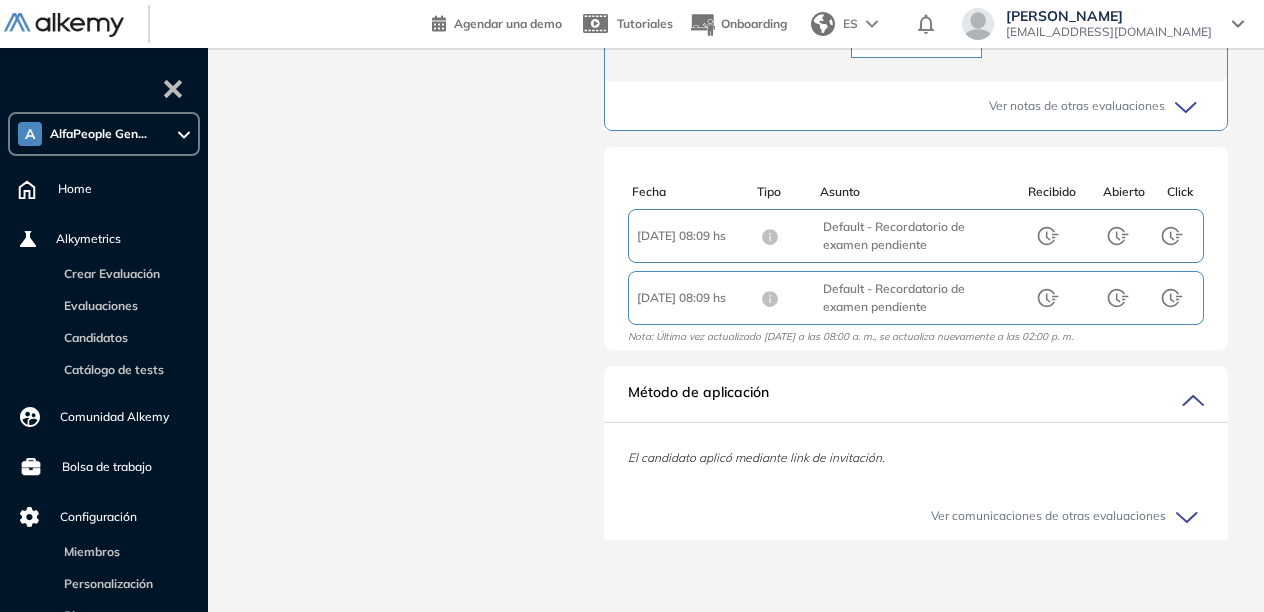 click on "Ver comunicaciones de otras evaluaciones" at bounding box center [1048, 516] 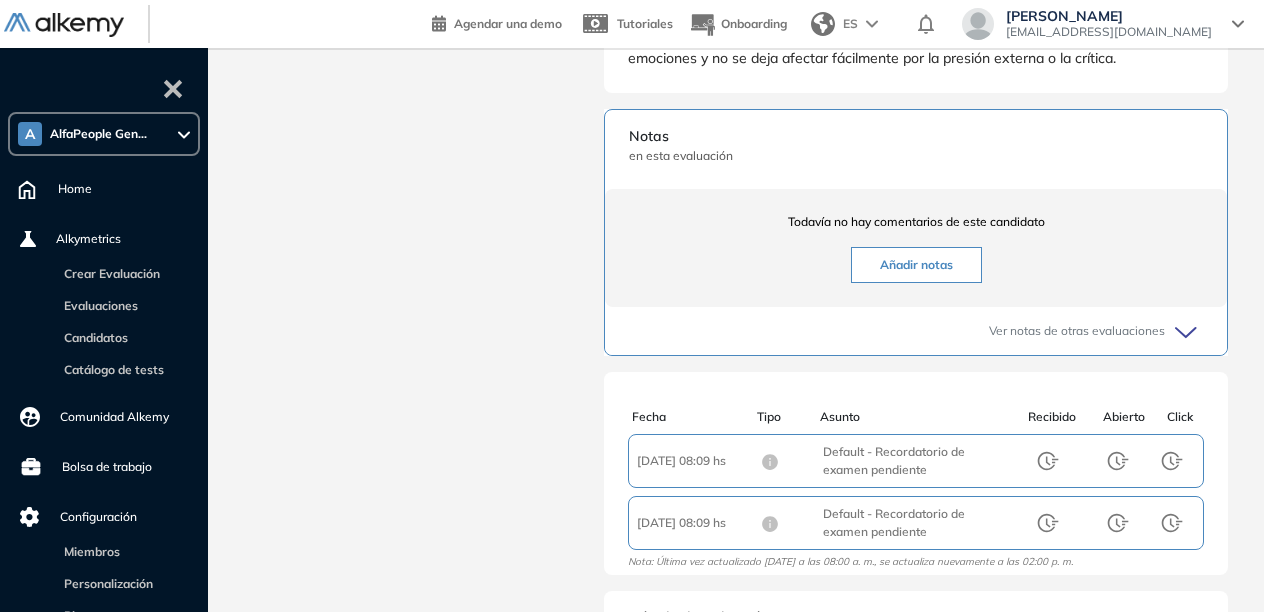 scroll, scrollTop: 1190, scrollLeft: 0, axis: vertical 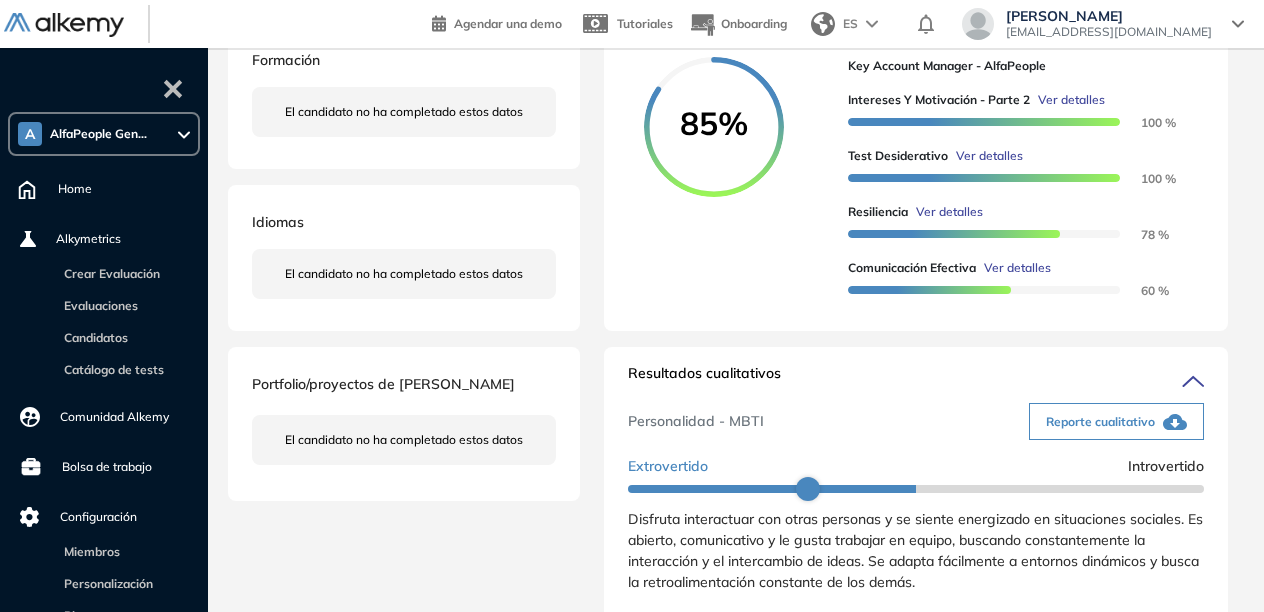 click on "El candidato no ha completado estos datos" at bounding box center [404, 274] 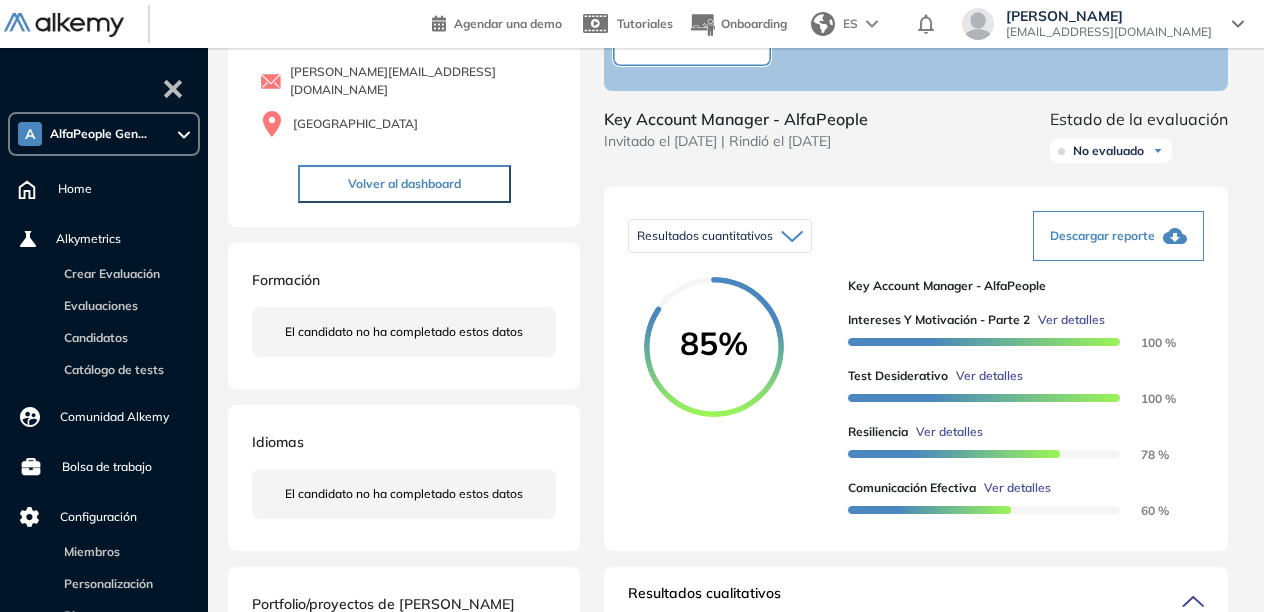 scroll, scrollTop: 188, scrollLeft: 0, axis: vertical 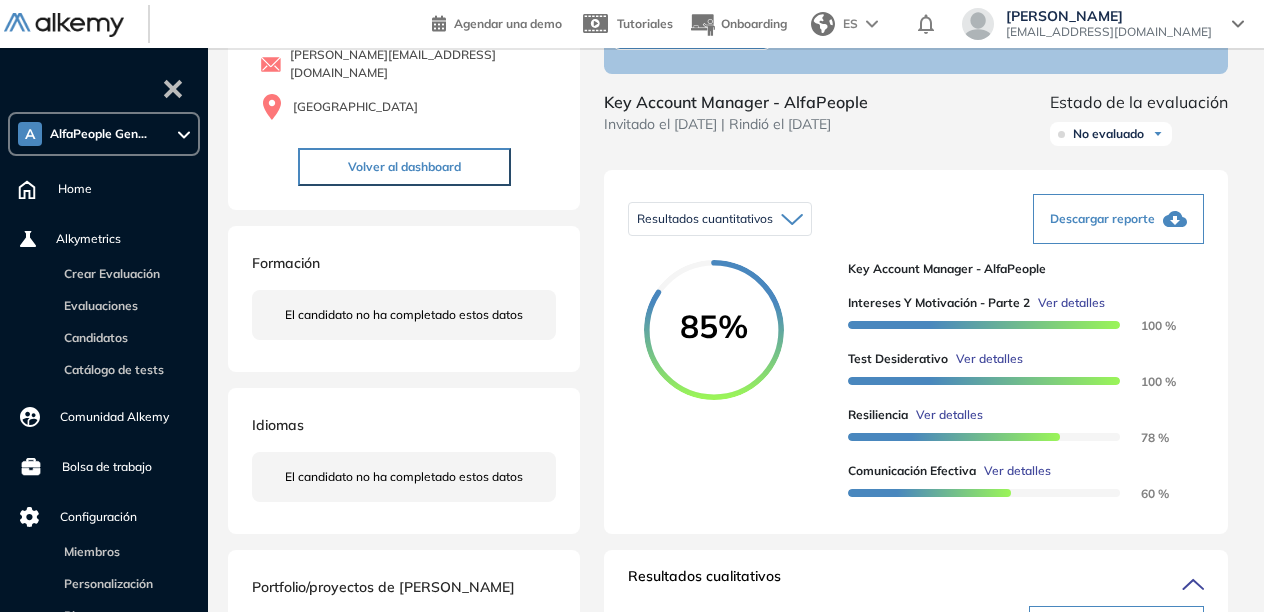click on "Resultados cuantitativos" at bounding box center (705, 219) 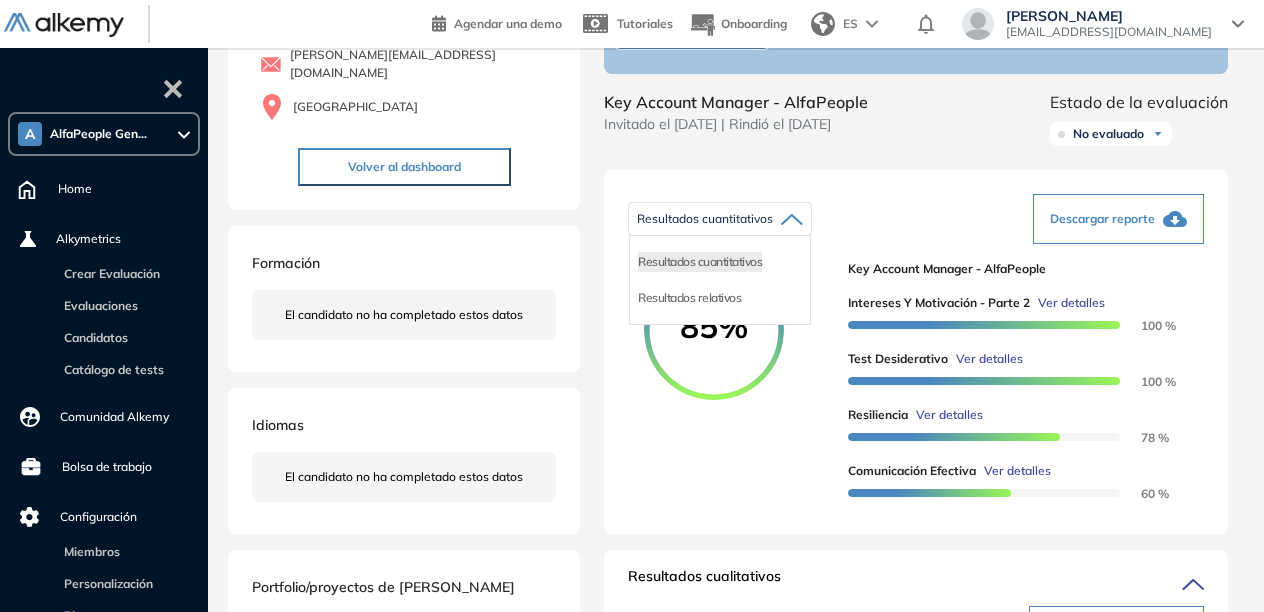 click on "Resultados cuantitativos" at bounding box center (705, 219) 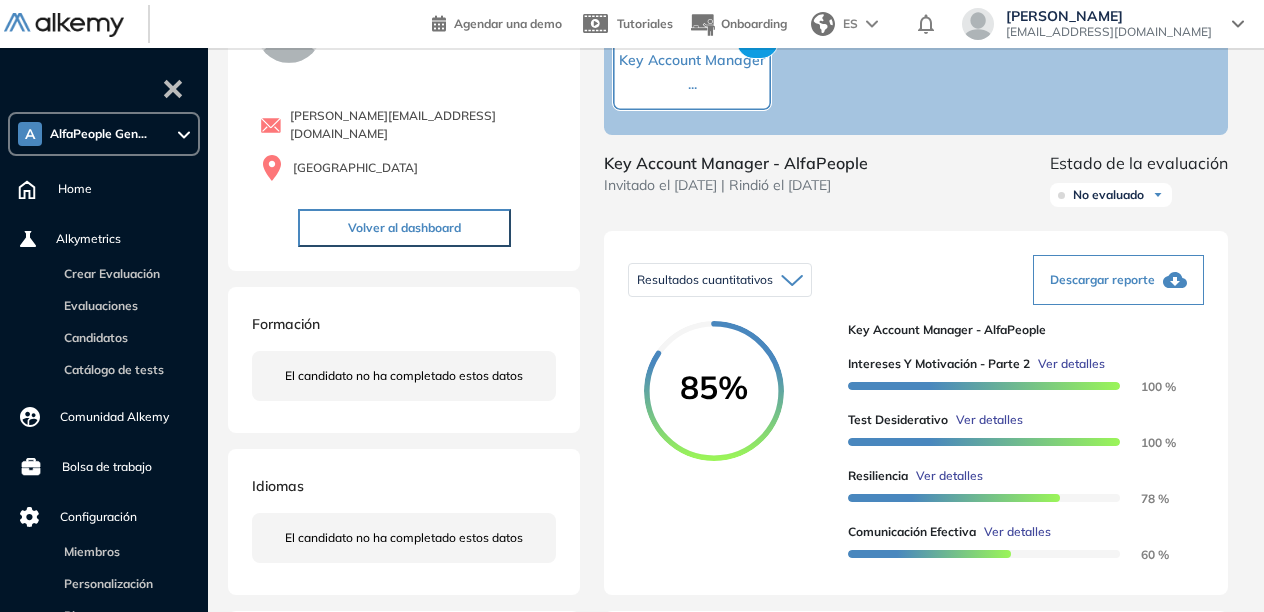 scroll, scrollTop: 0, scrollLeft: 0, axis: both 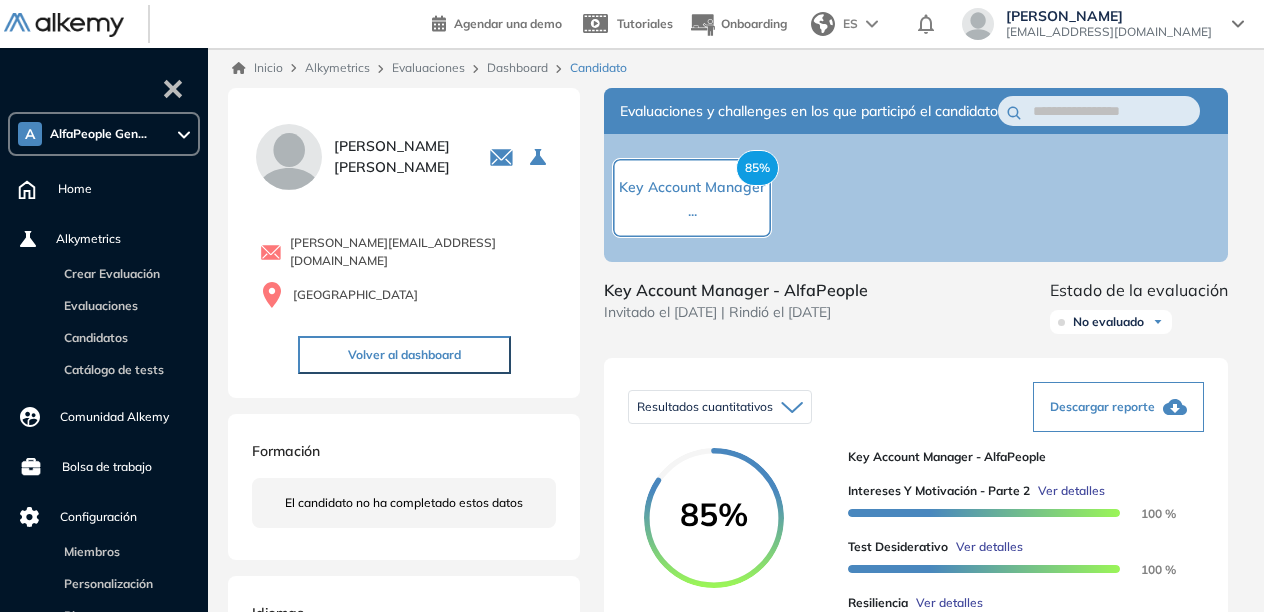 click on "A AlfaPeople Gen..." at bounding box center [104, 134] 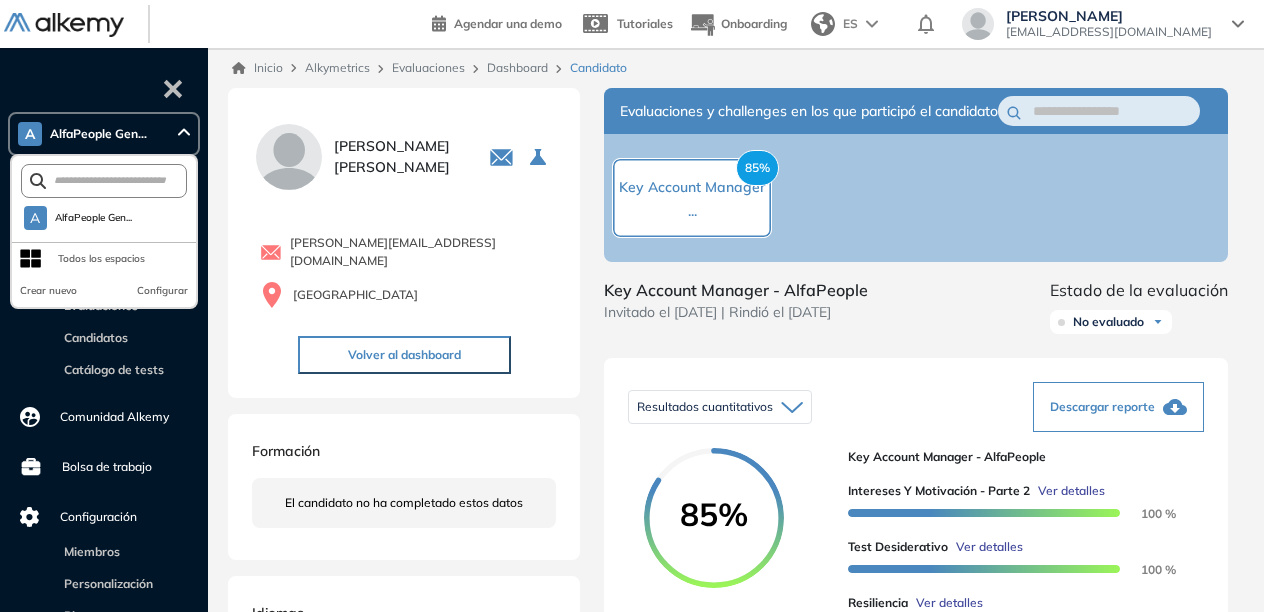 click on "AlfaPeople Gen..." at bounding box center (98, 134) 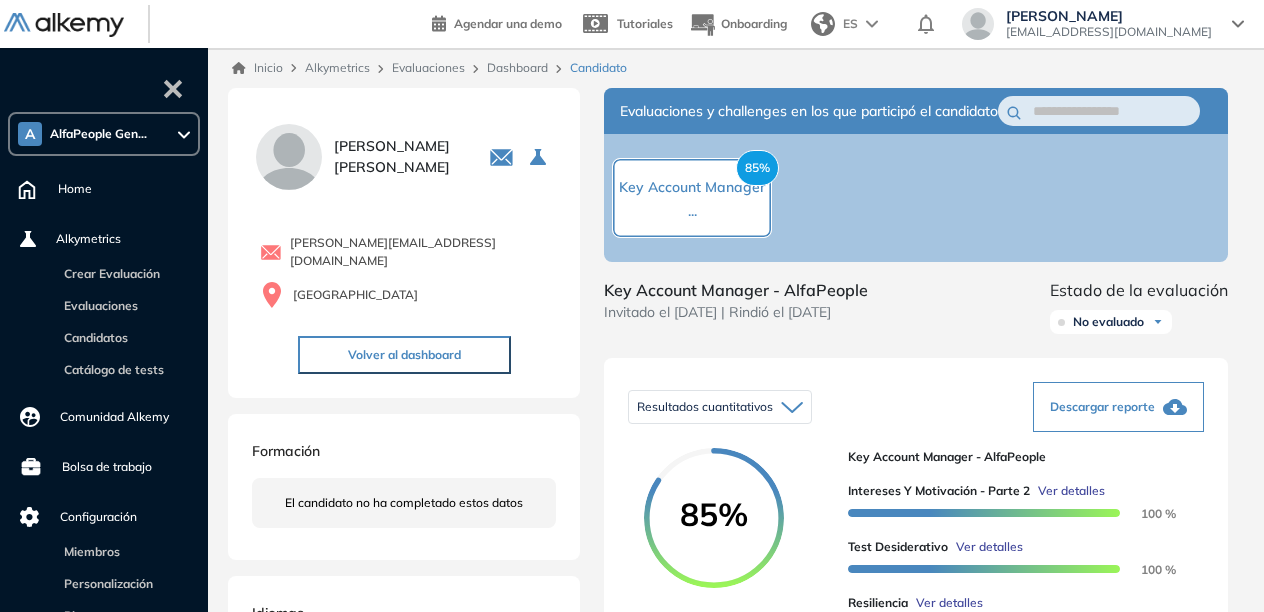 click on "Home" at bounding box center [75, 189] 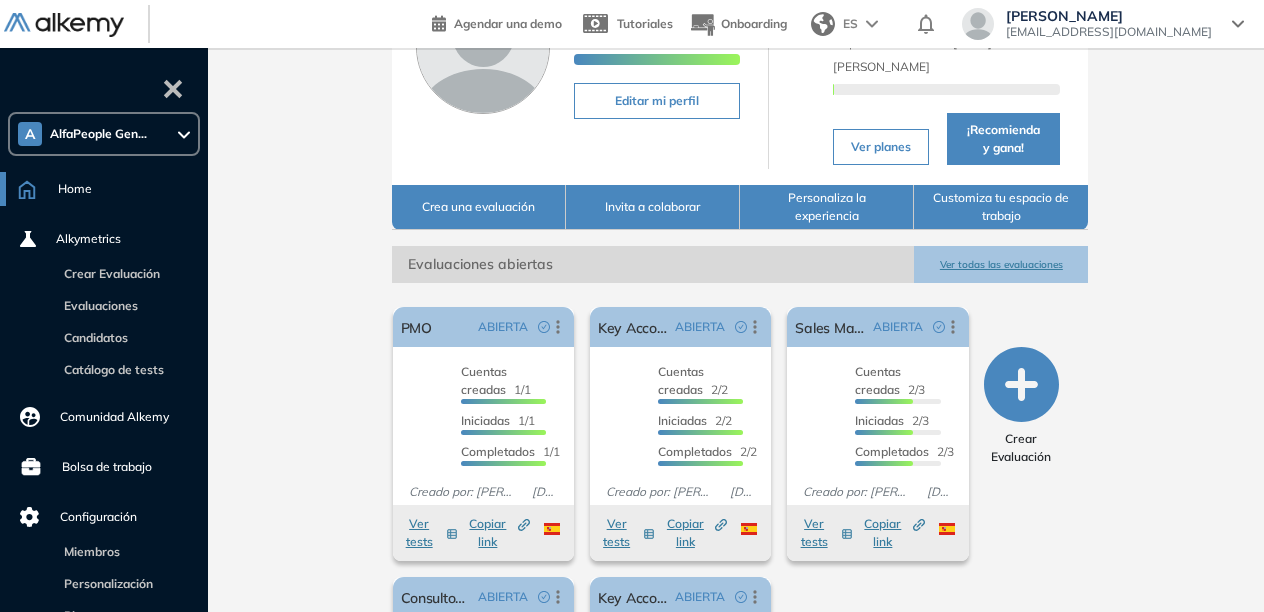 scroll, scrollTop: 193, scrollLeft: 0, axis: vertical 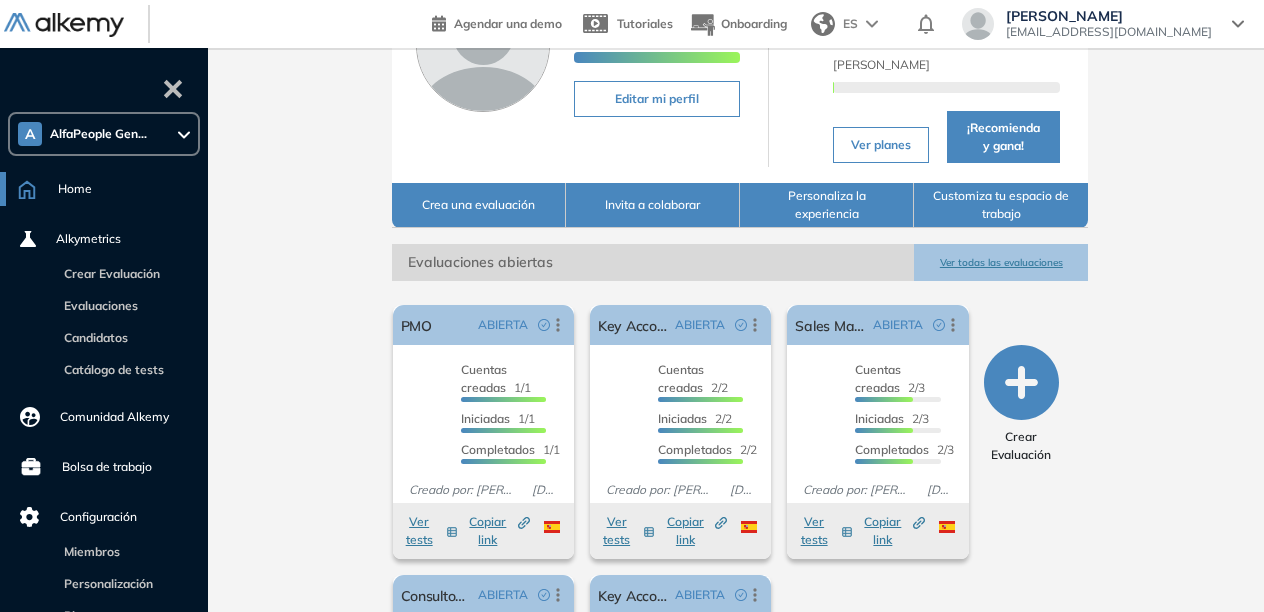 click 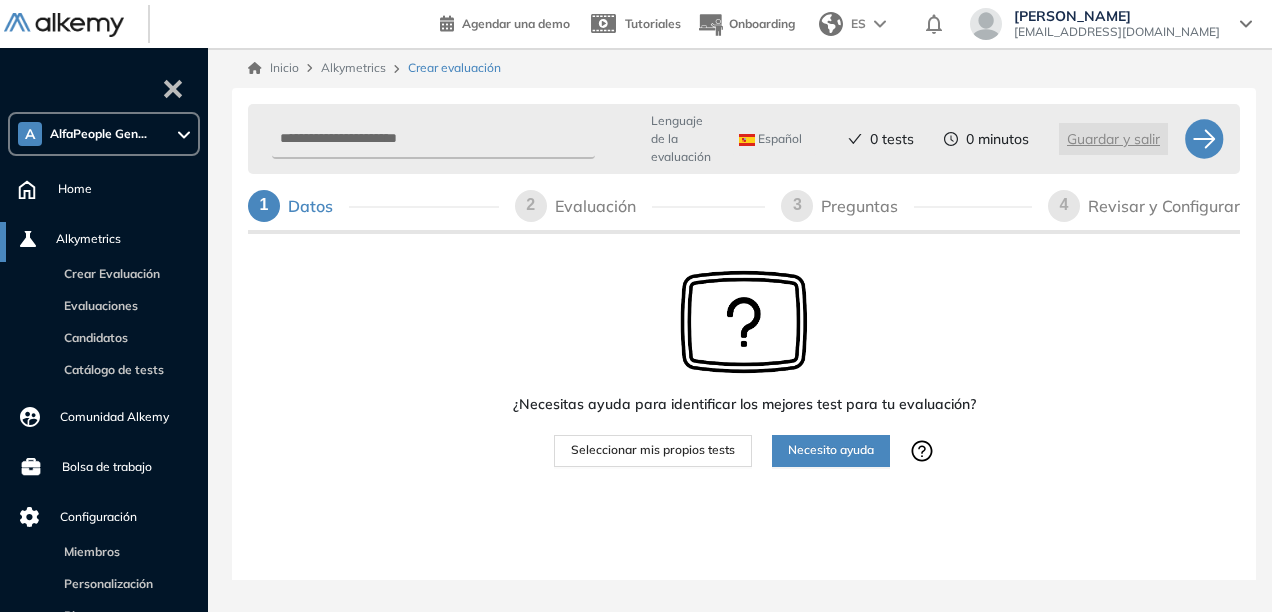 click on "Seleccionar mis propios tests" at bounding box center [653, 451] 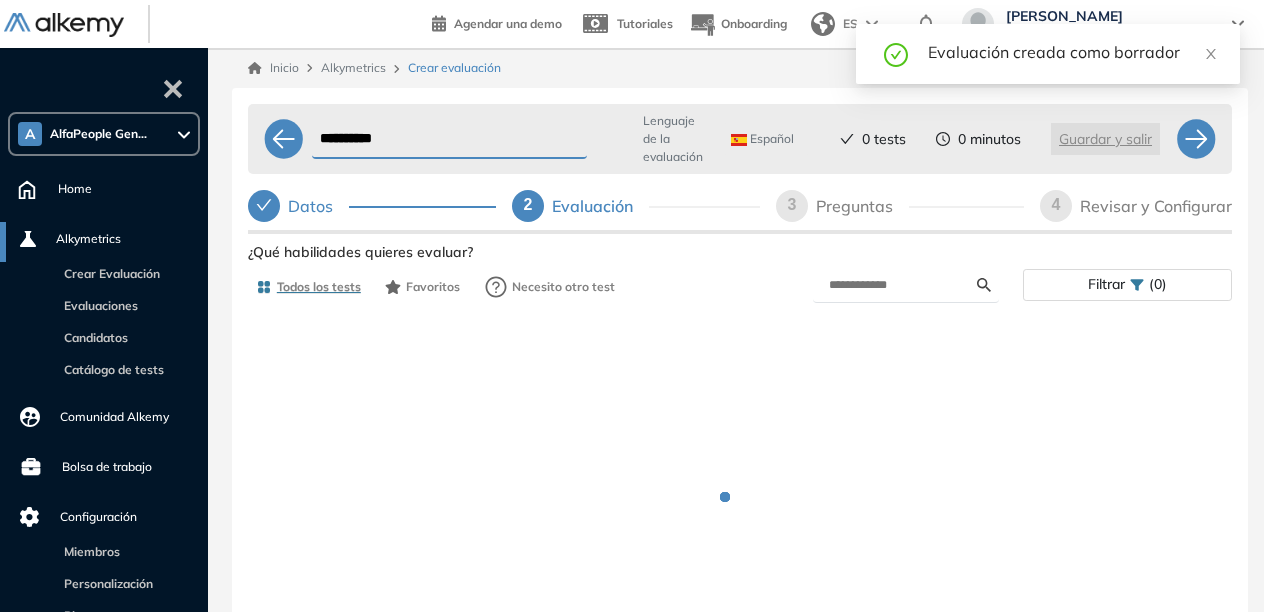 click on "**********" at bounding box center [449, 139] 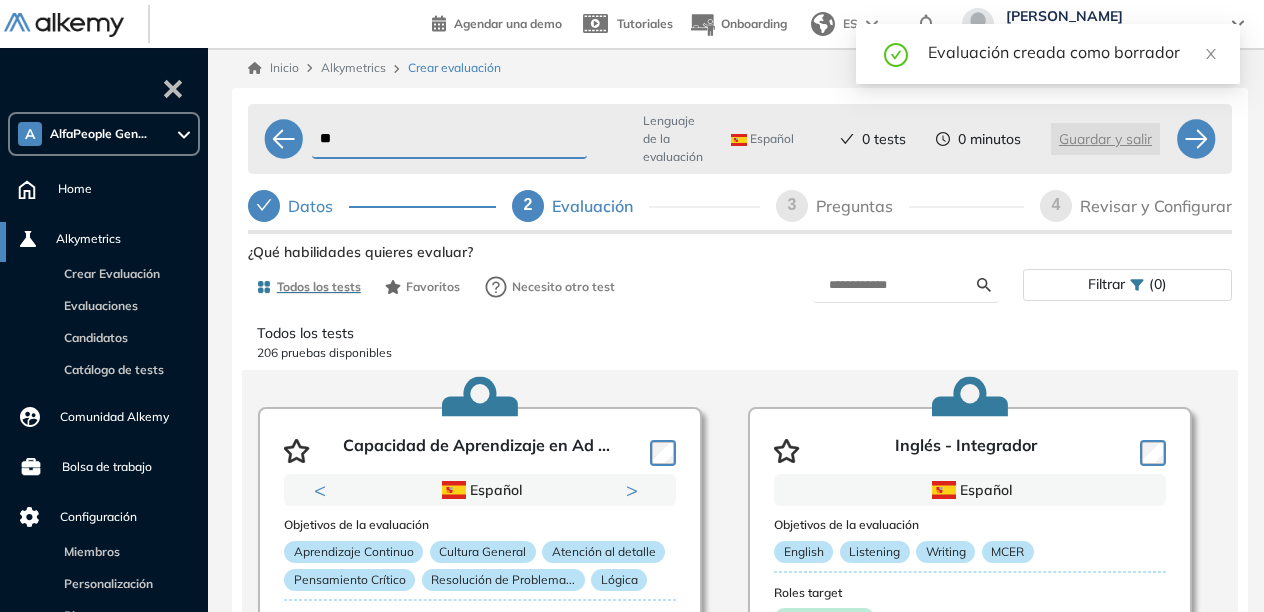 type on "*" 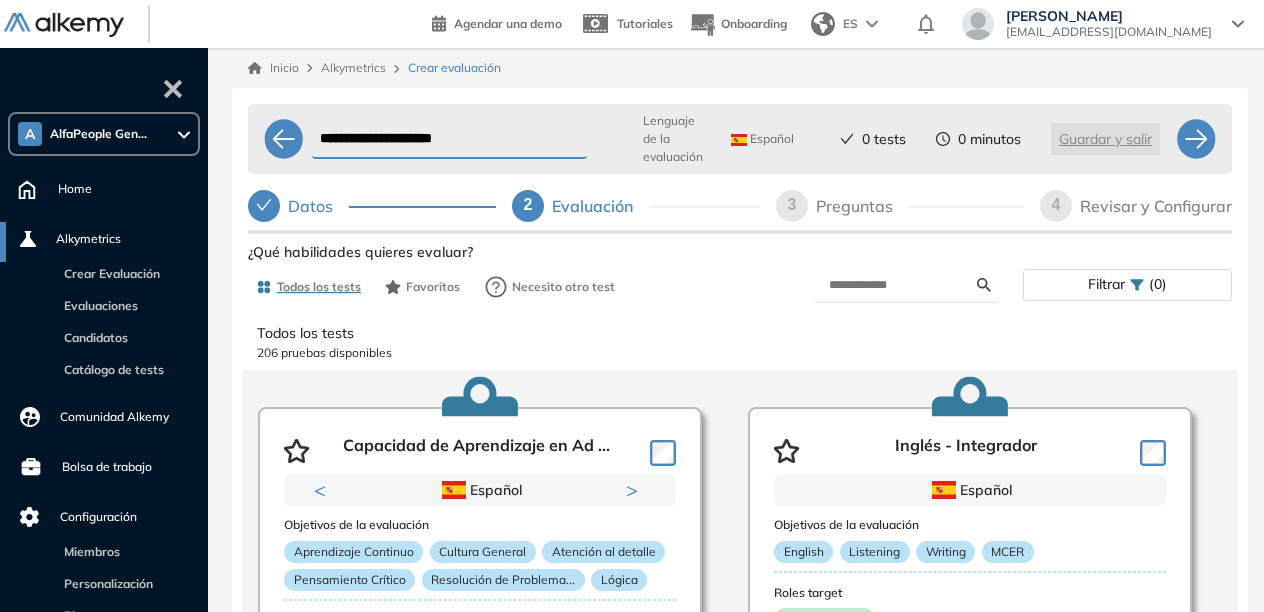 click on "**********" at bounding box center [449, 139] 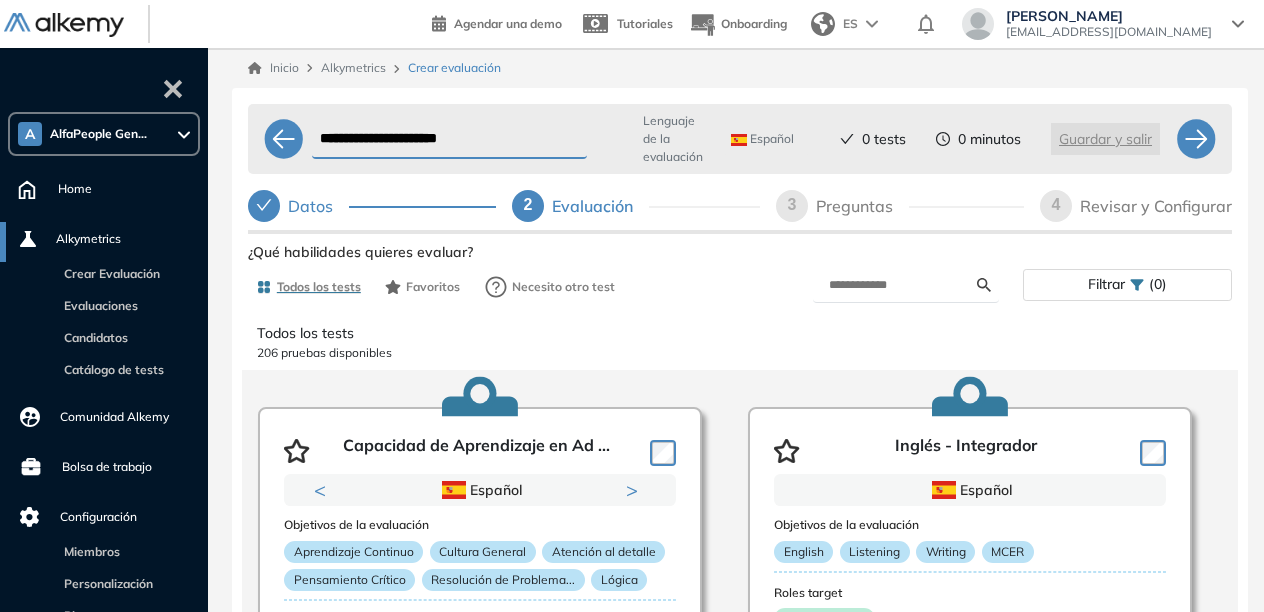 type on "**********" 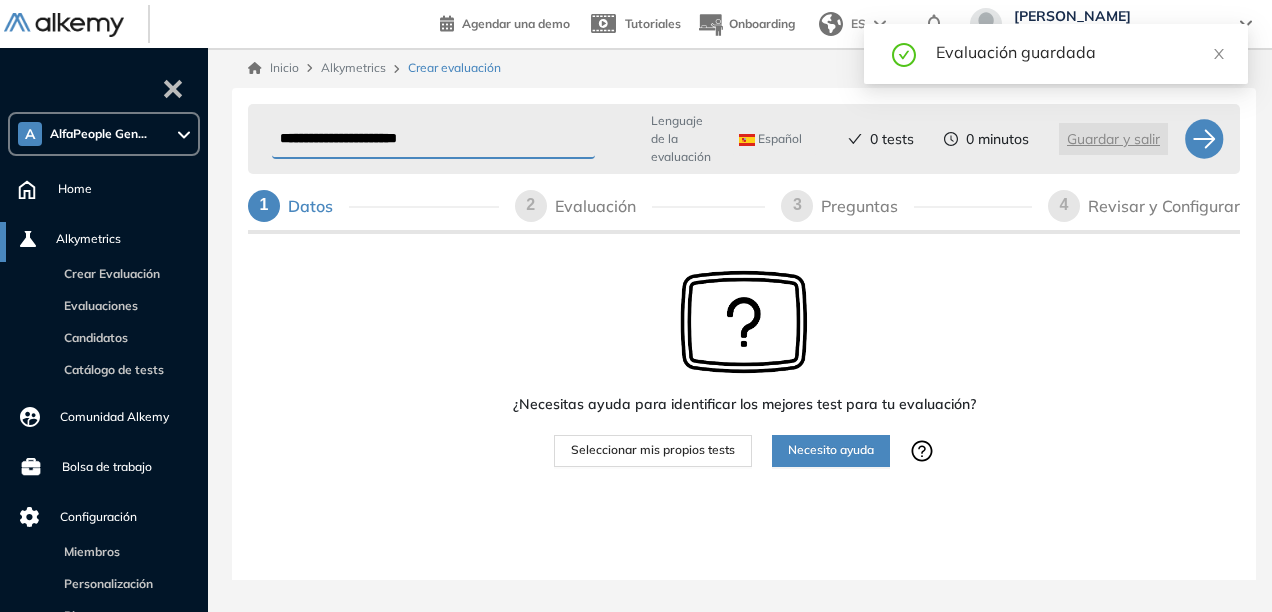 click on "2 Evaluación" at bounding box center (640, 206) 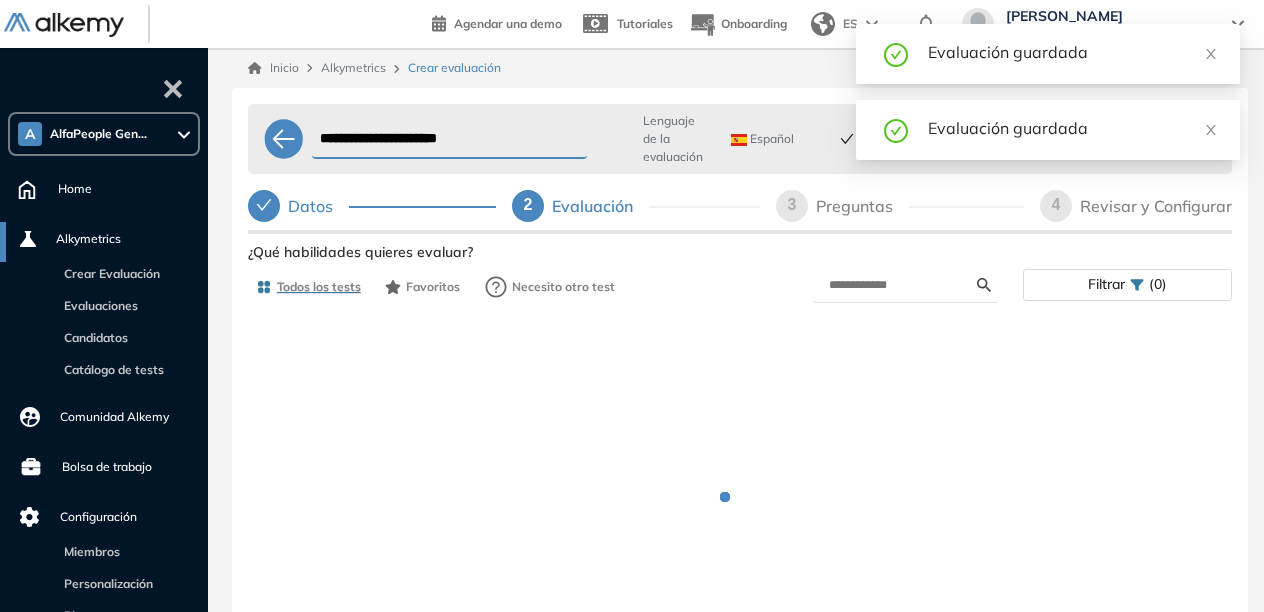 click on "2" at bounding box center (528, 206) 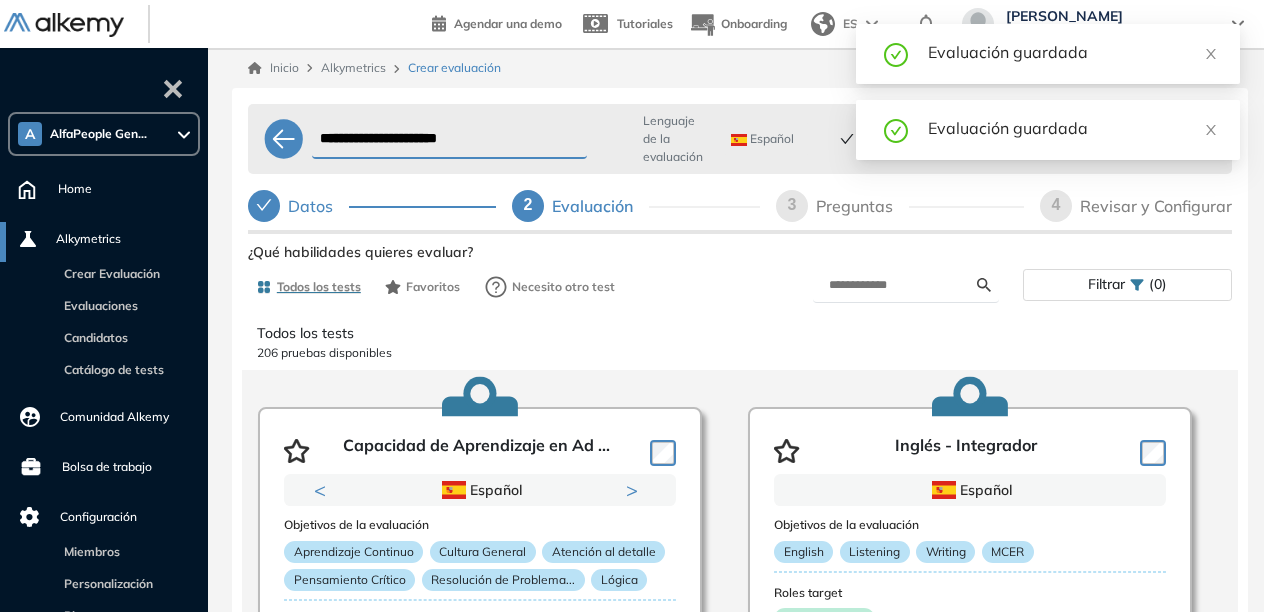 scroll, scrollTop: 58, scrollLeft: 0, axis: vertical 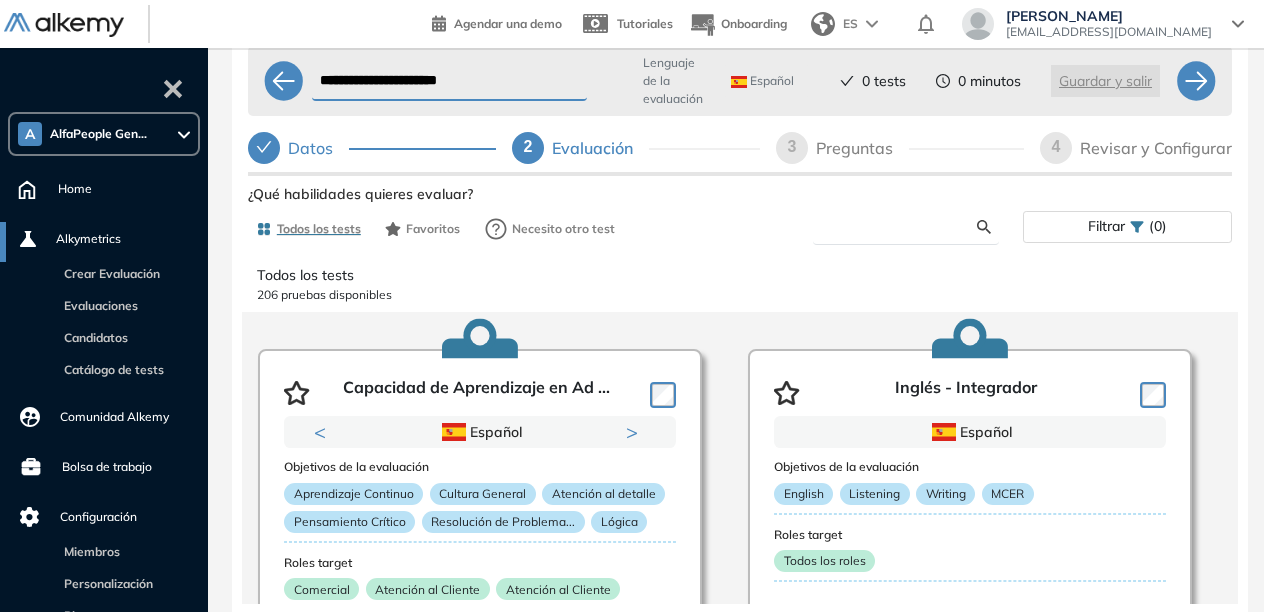 click at bounding box center [903, 227] 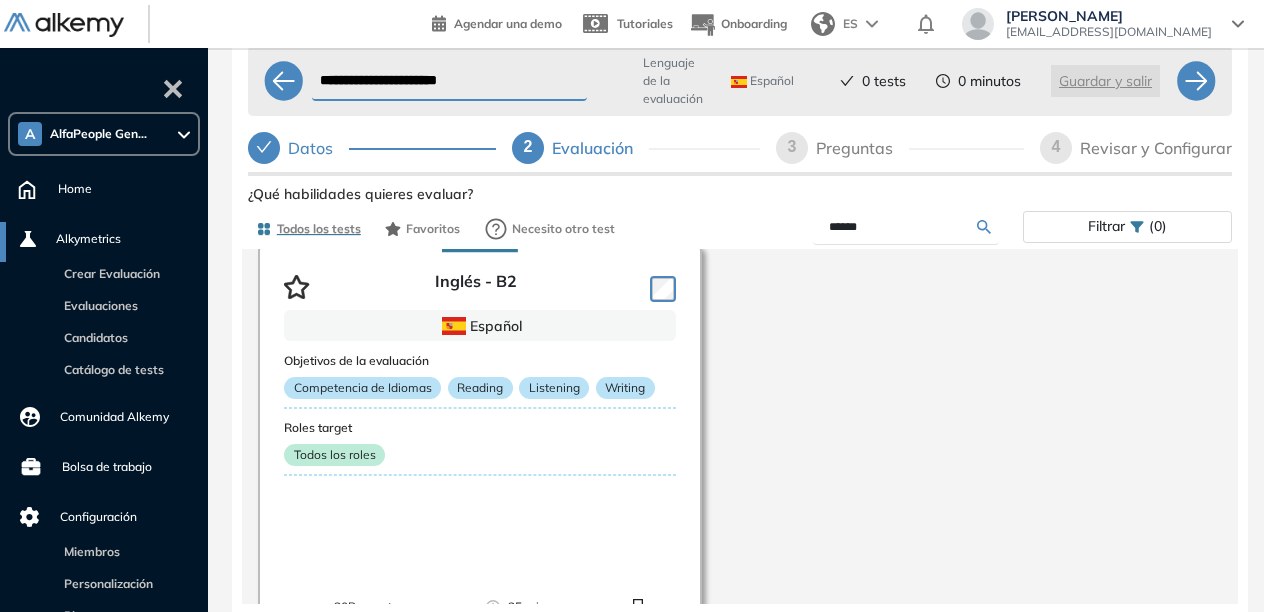 scroll, scrollTop: 568, scrollLeft: 0, axis: vertical 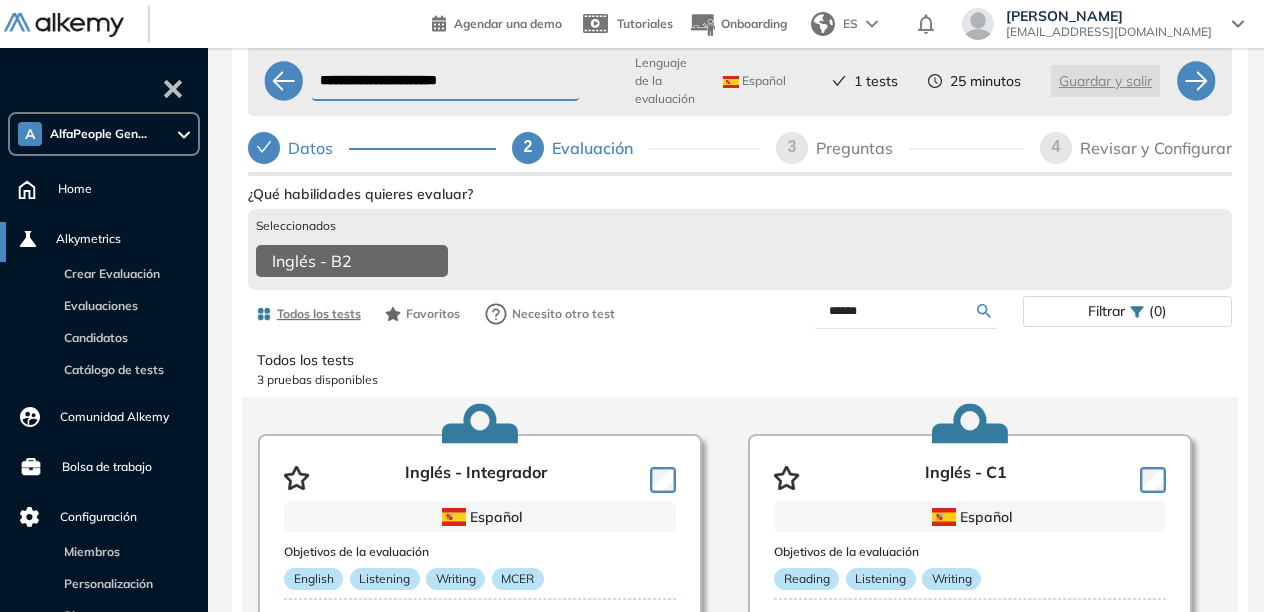 click on "******" at bounding box center [903, 311] 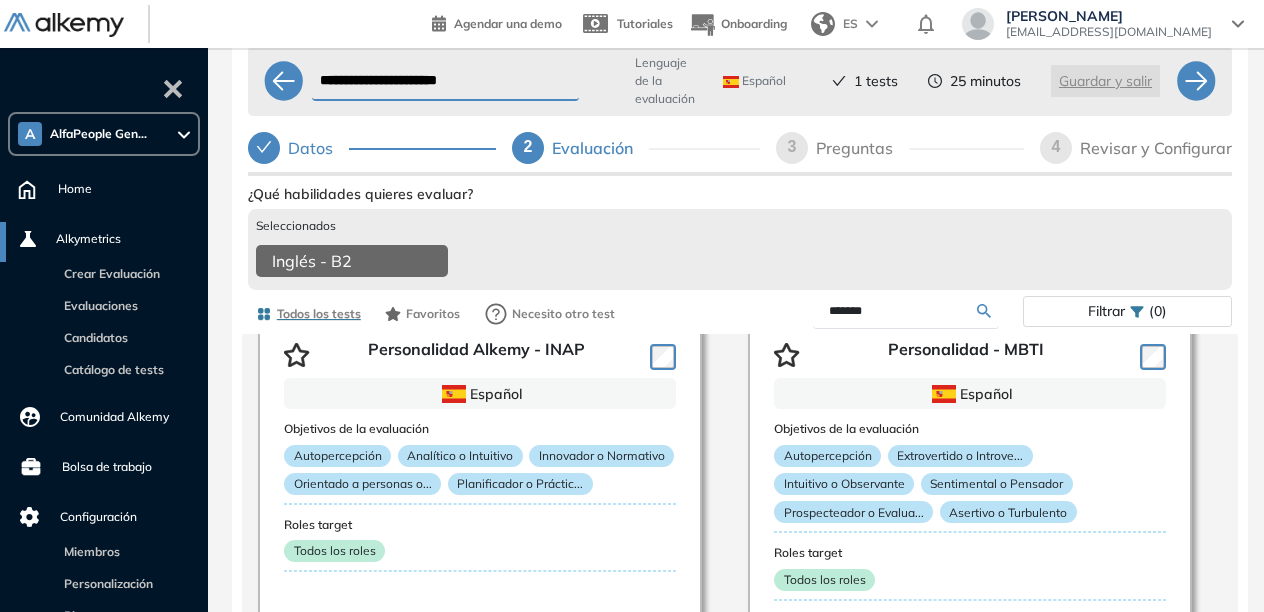 scroll, scrollTop: 89, scrollLeft: 0, axis: vertical 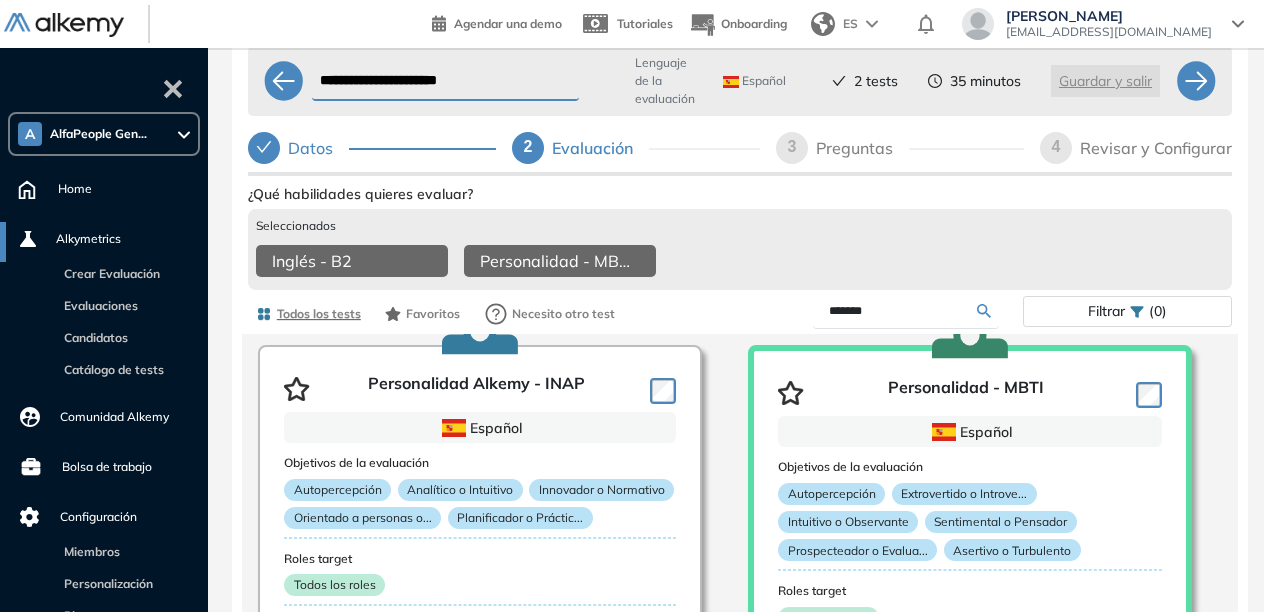 click on "*******" at bounding box center [903, 311] 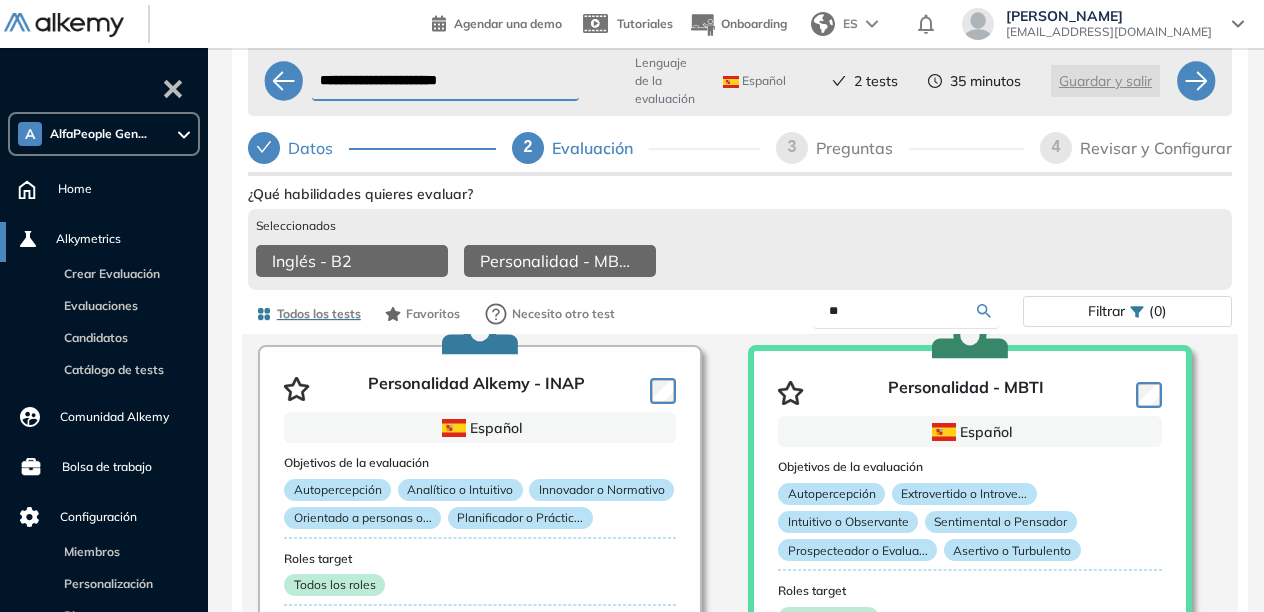 type on "*" 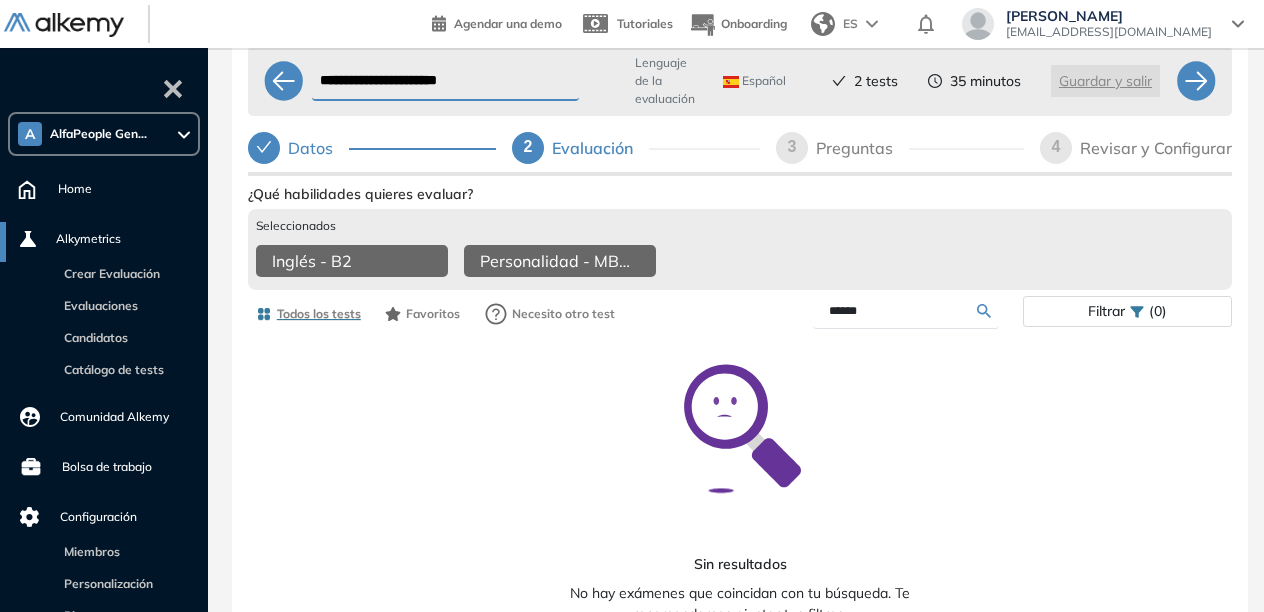 scroll, scrollTop: 86, scrollLeft: 0, axis: vertical 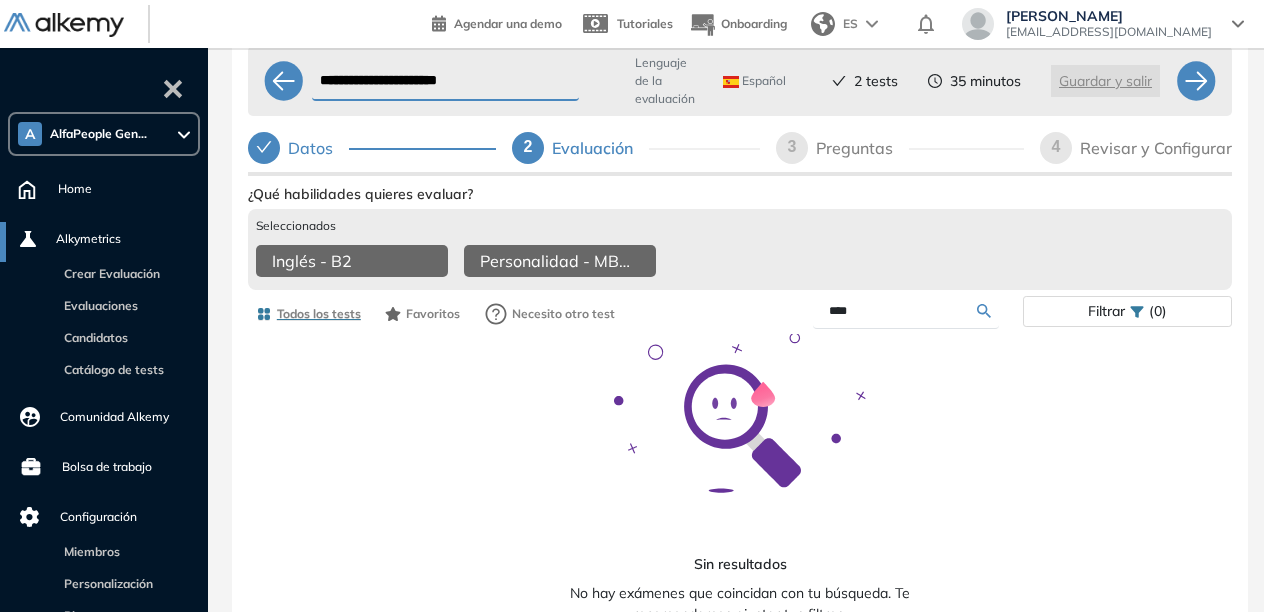 type on "****" 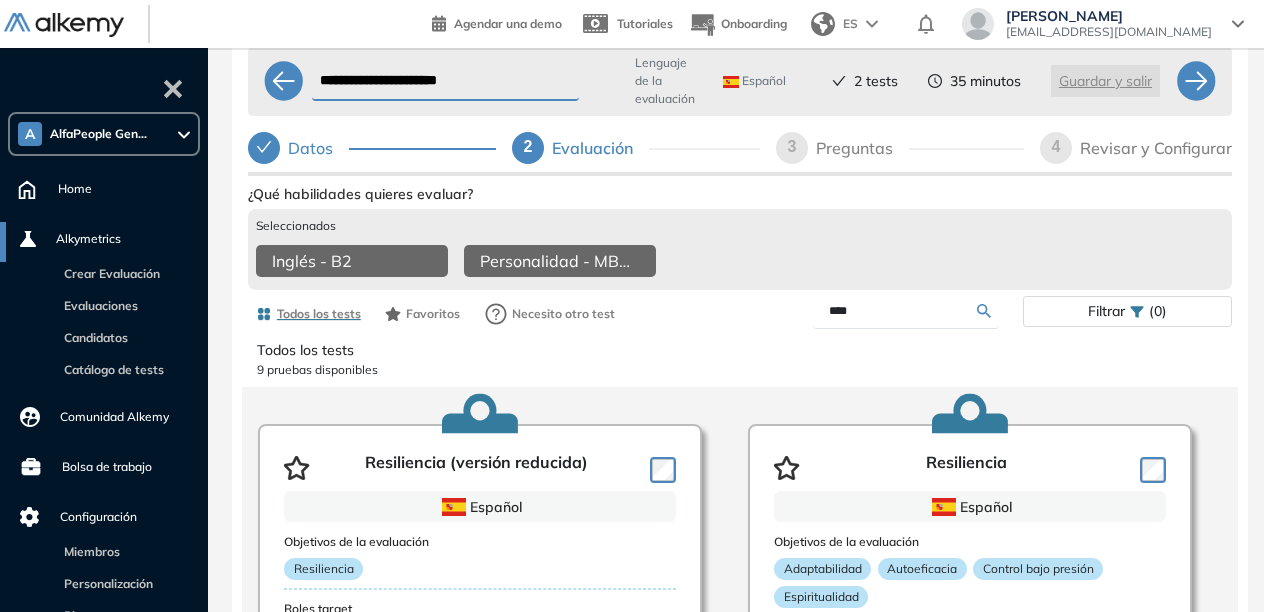 scroll, scrollTop: 0, scrollLeft: 0, axis: both 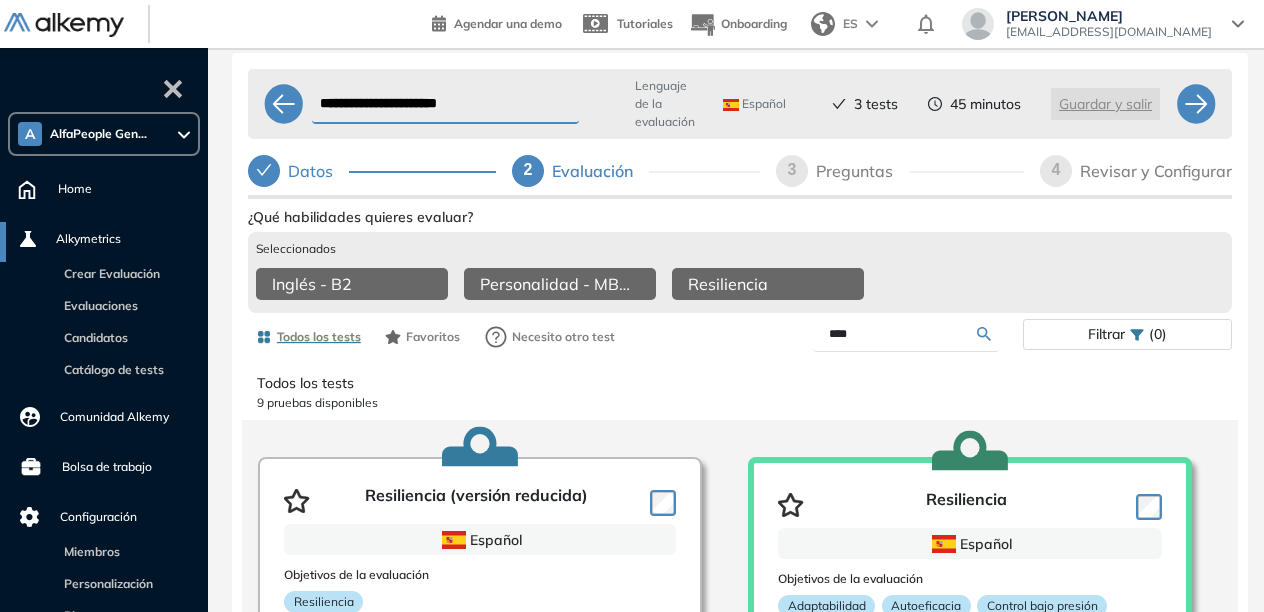 click on "****" at bounding box center (903, 334) 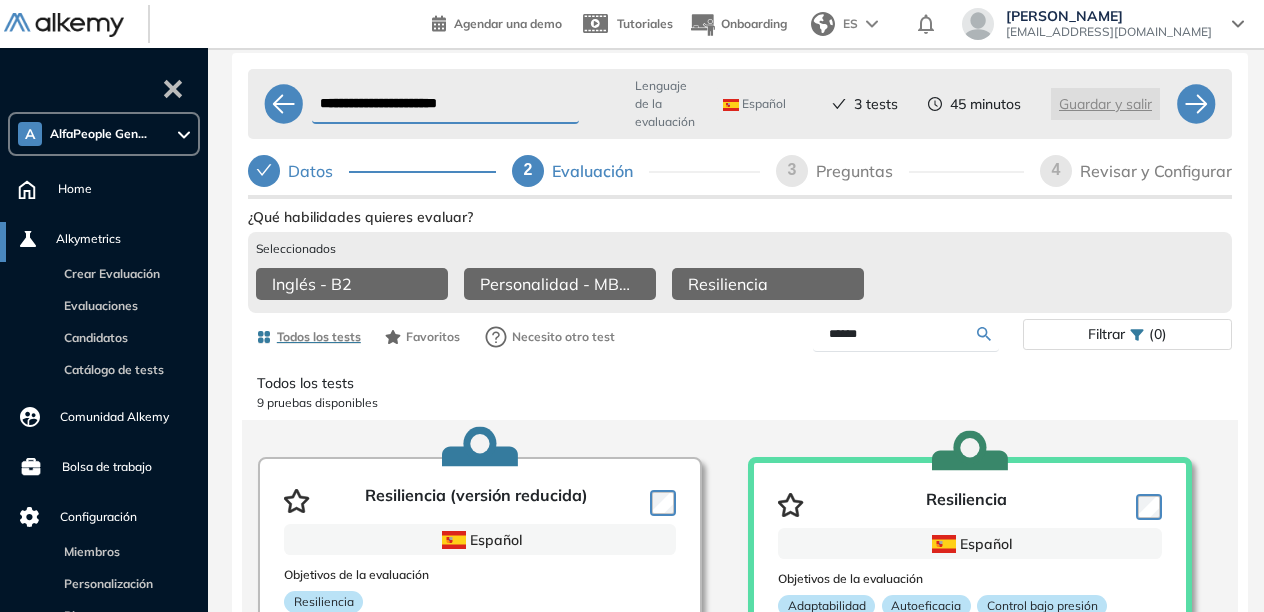 type on "******" 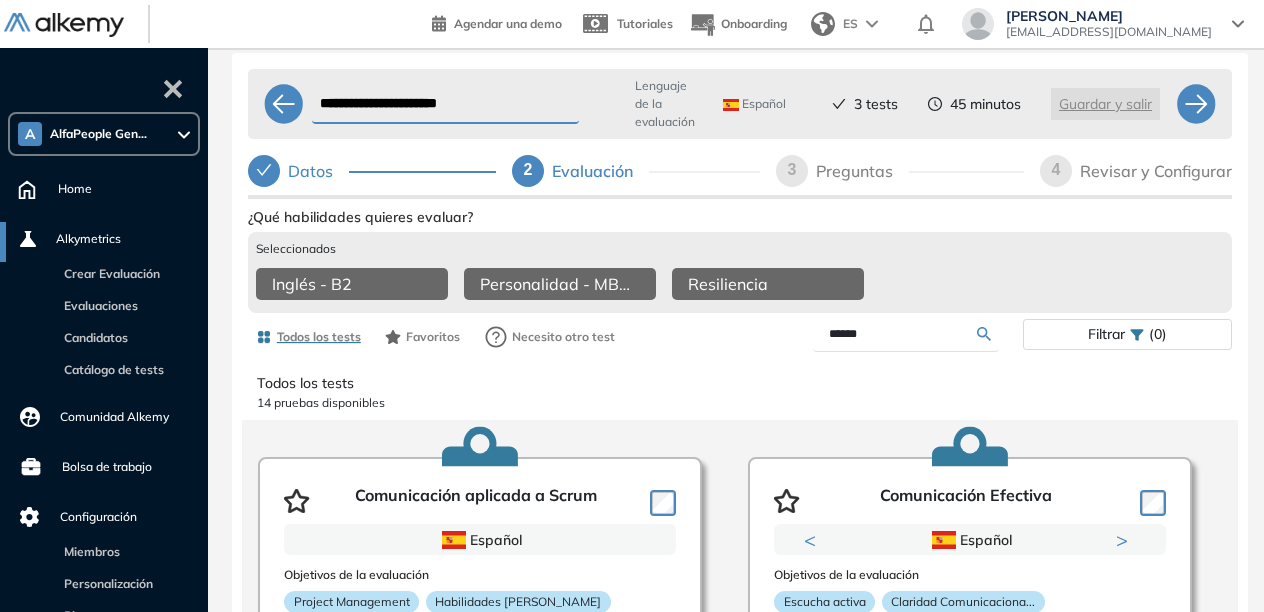 scroll, scrollTop: 150, scrollLeft: 0, axis: vertical 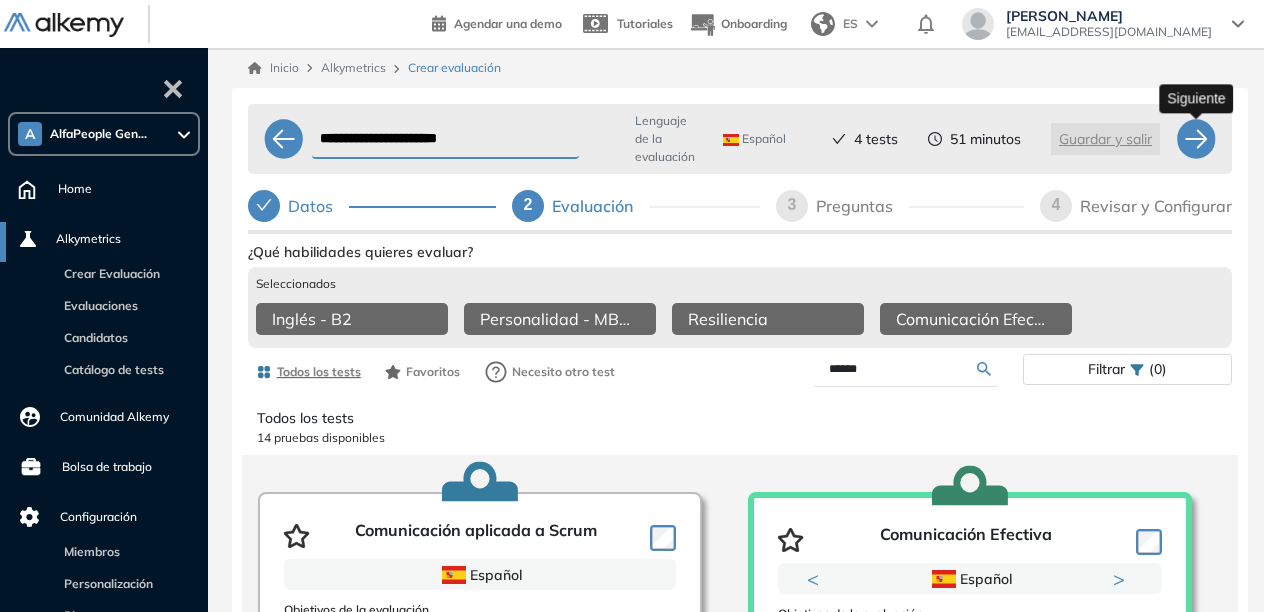 click at bounding box center (1196, 139) 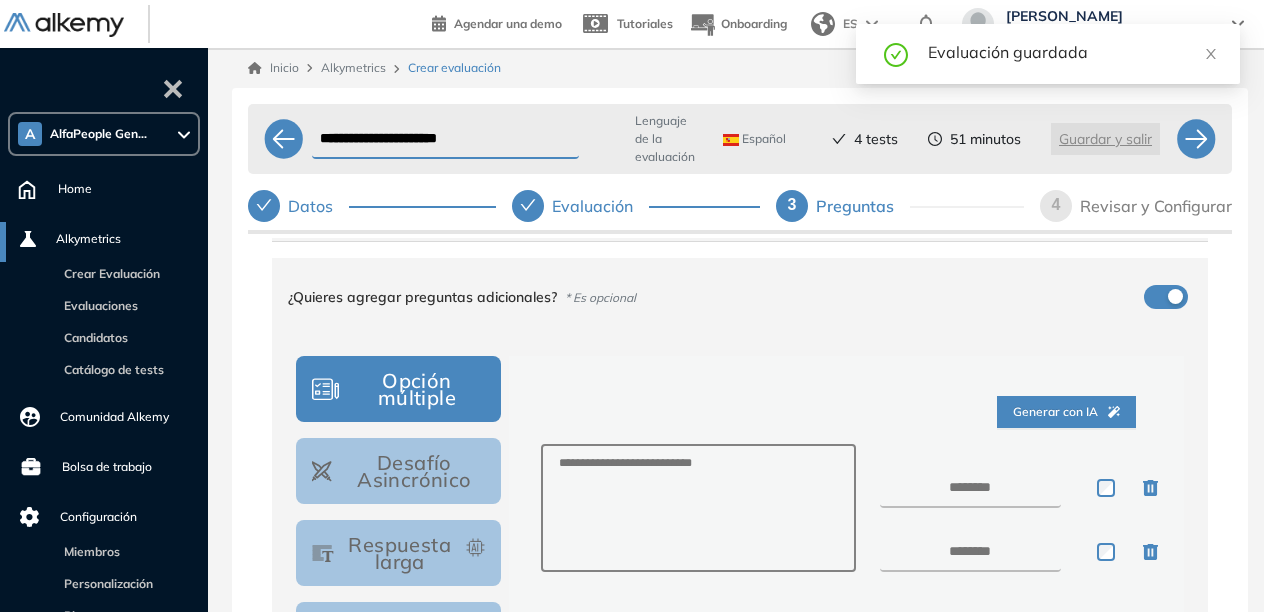 scroll, scrollTop: 119, scrollLeft: 0, axis: vertical 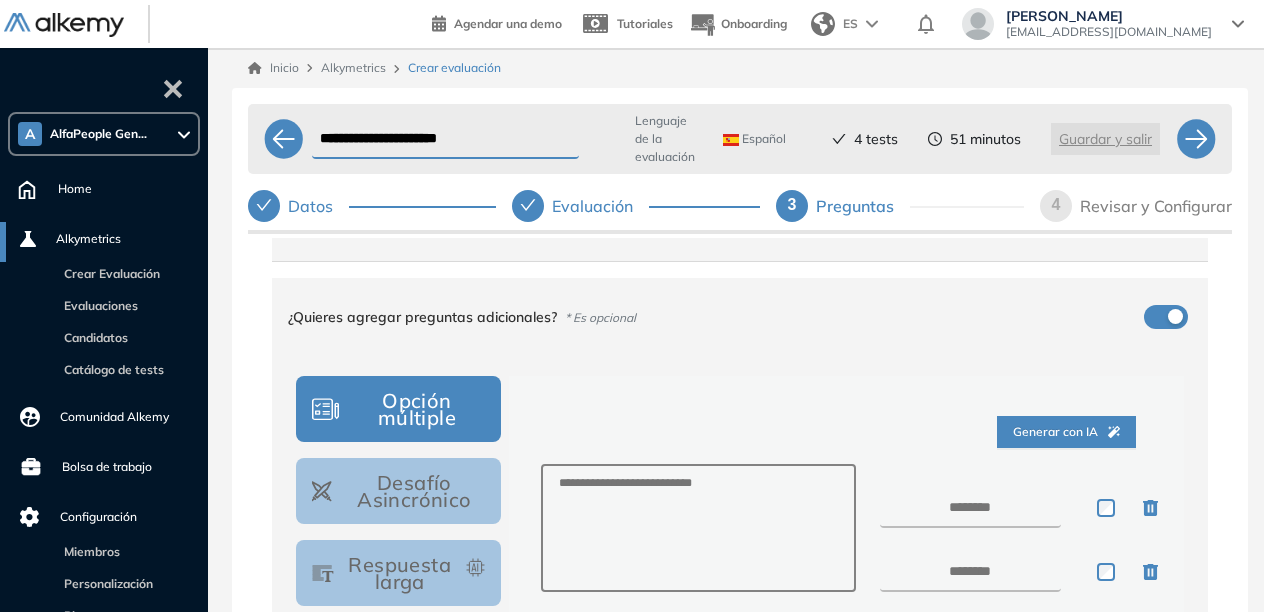 click on "¿Quieres agregar preguntas adicionales? * Es opcional" at bounding box center [728, 317] 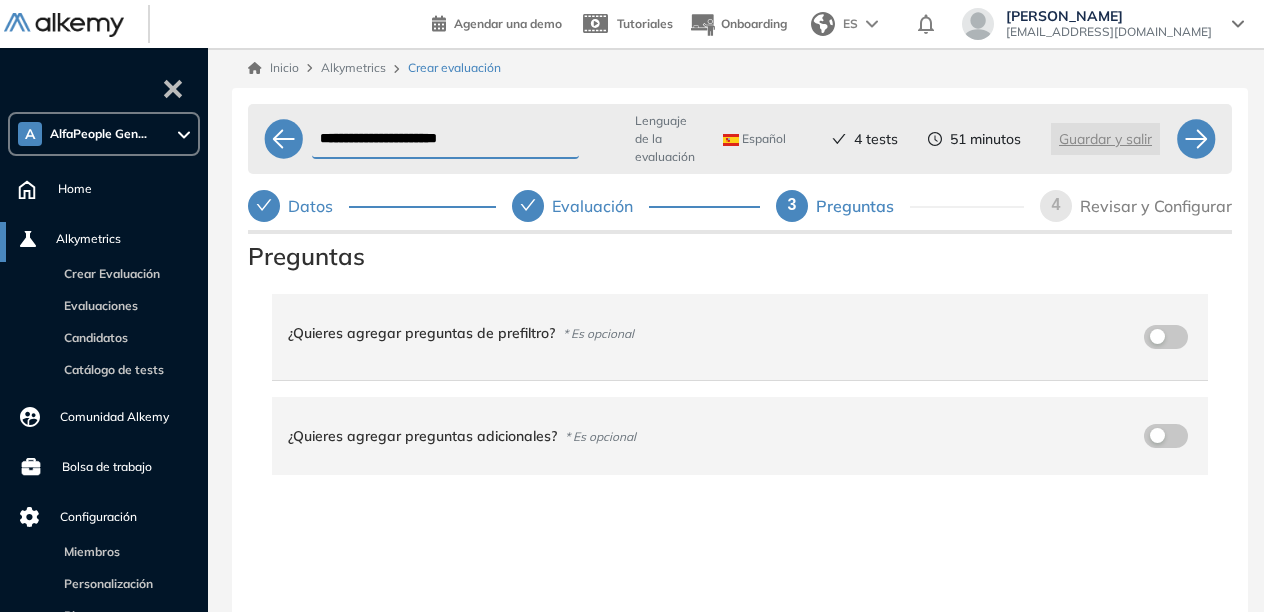 scroll, scrollTop: 0, scrollLeft: 0, axis: both 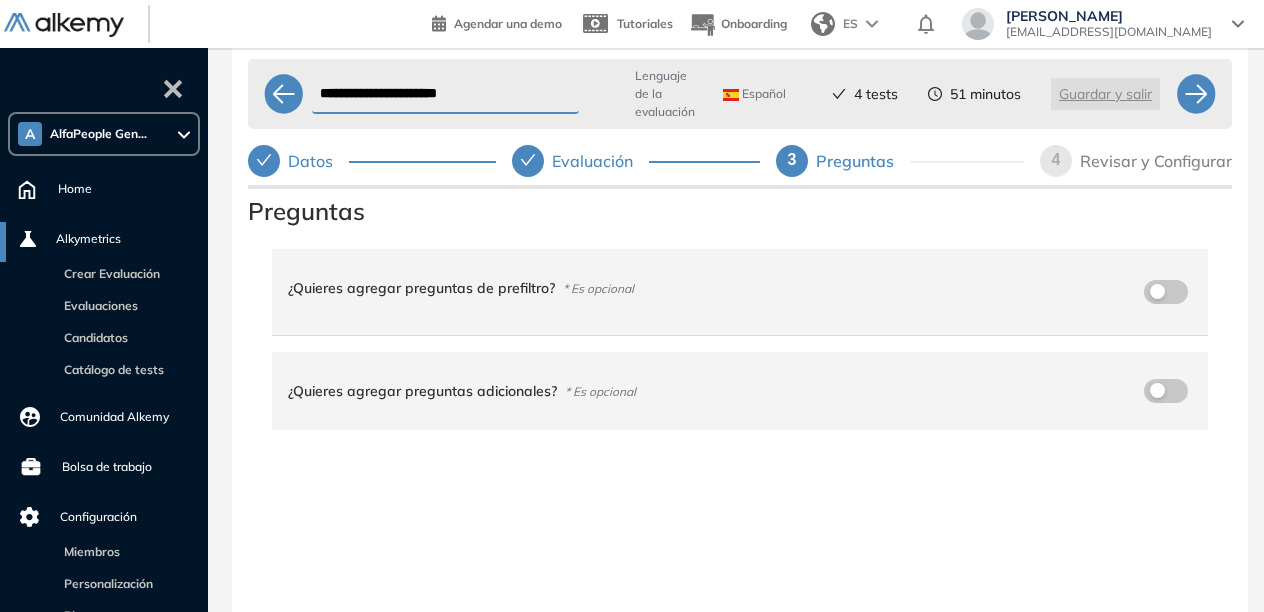 click on "4" at bounding box center [1056, 161] 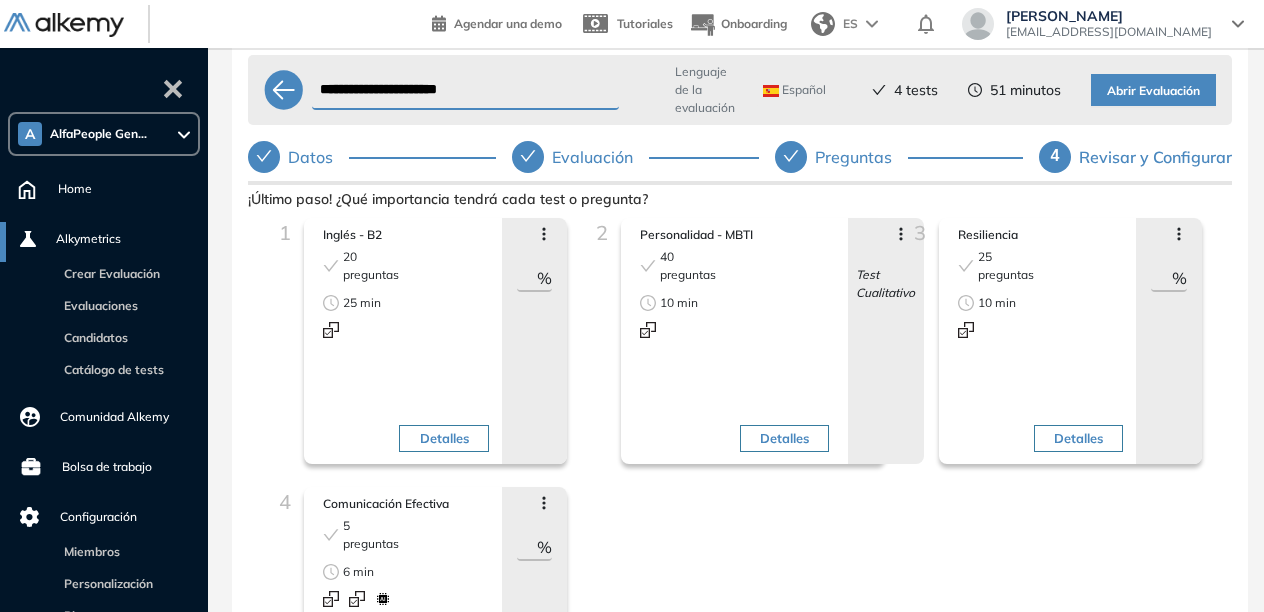 scroll, scrollTop: 50, scrollLeft: 0, axis: vertical 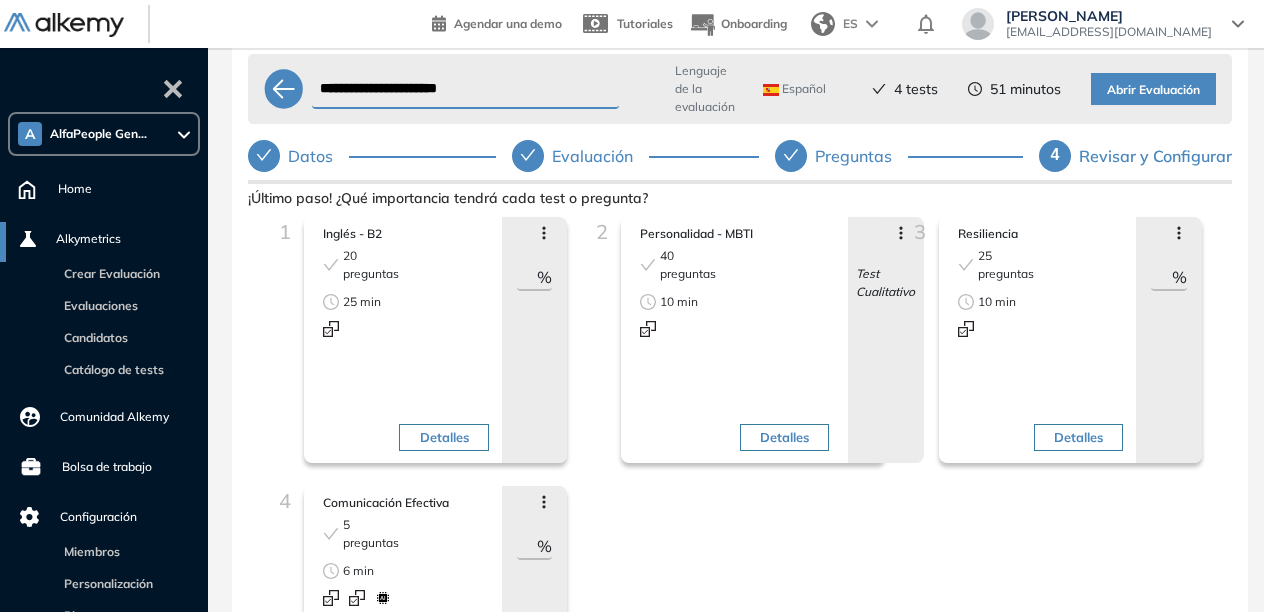 click 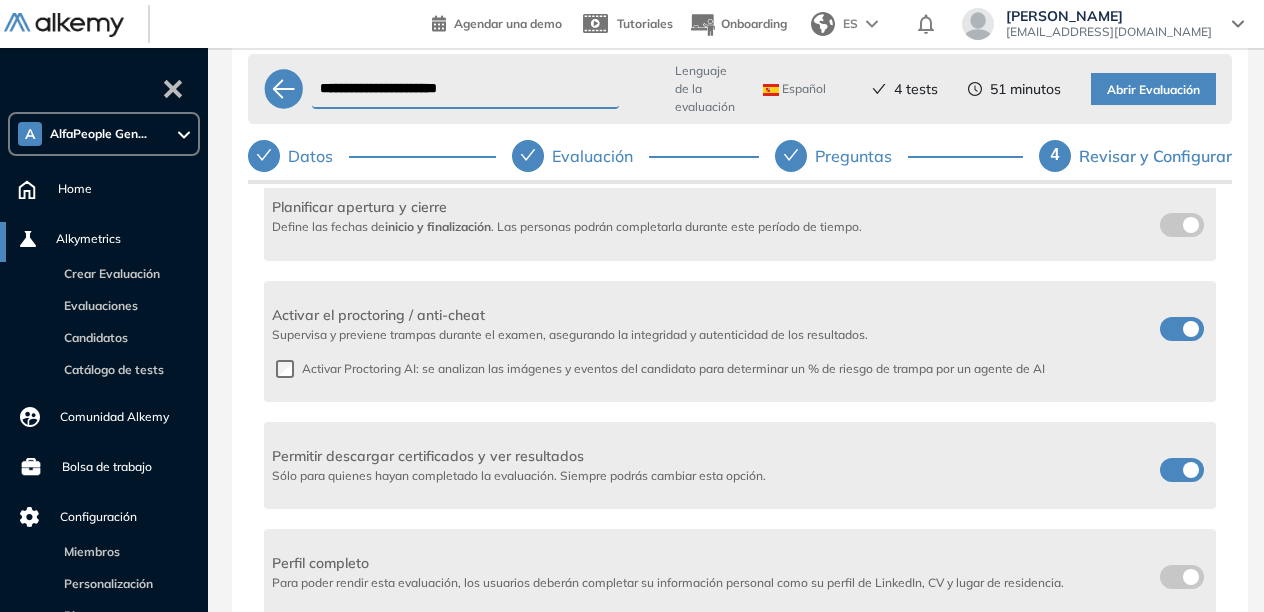 scroll, scrollTop: 720, scrollLeft: 0, axis: vertical 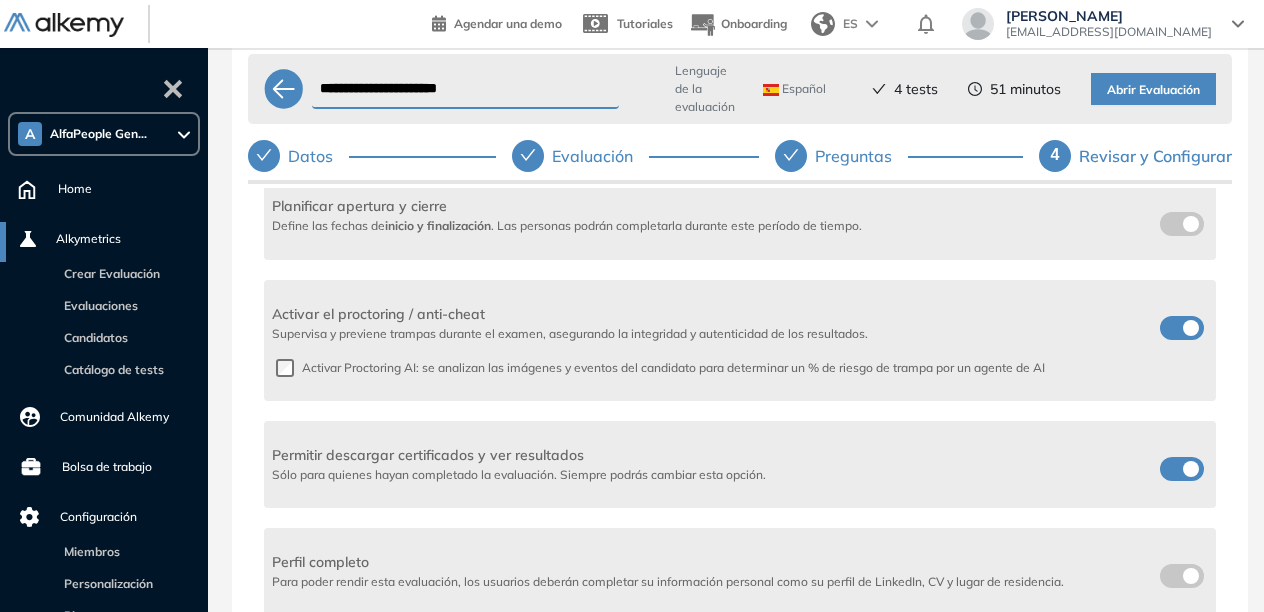 click at bounding box center [1168, 465] 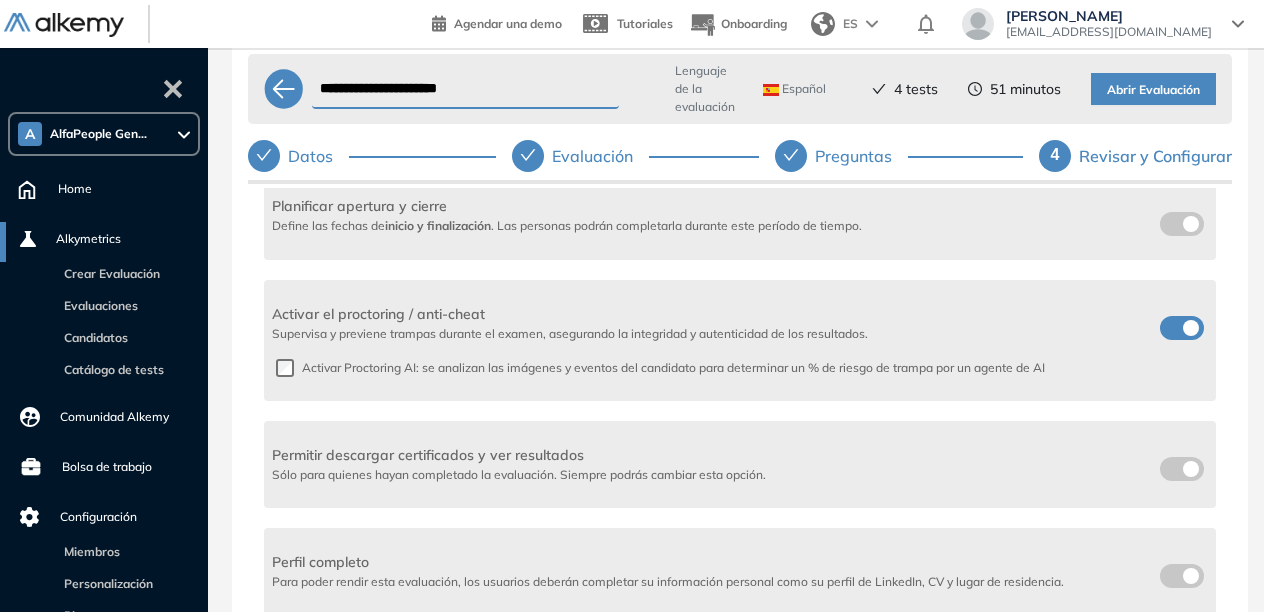 scroll, scrollTop: 882, scrollLeft: 0, axis: vertical 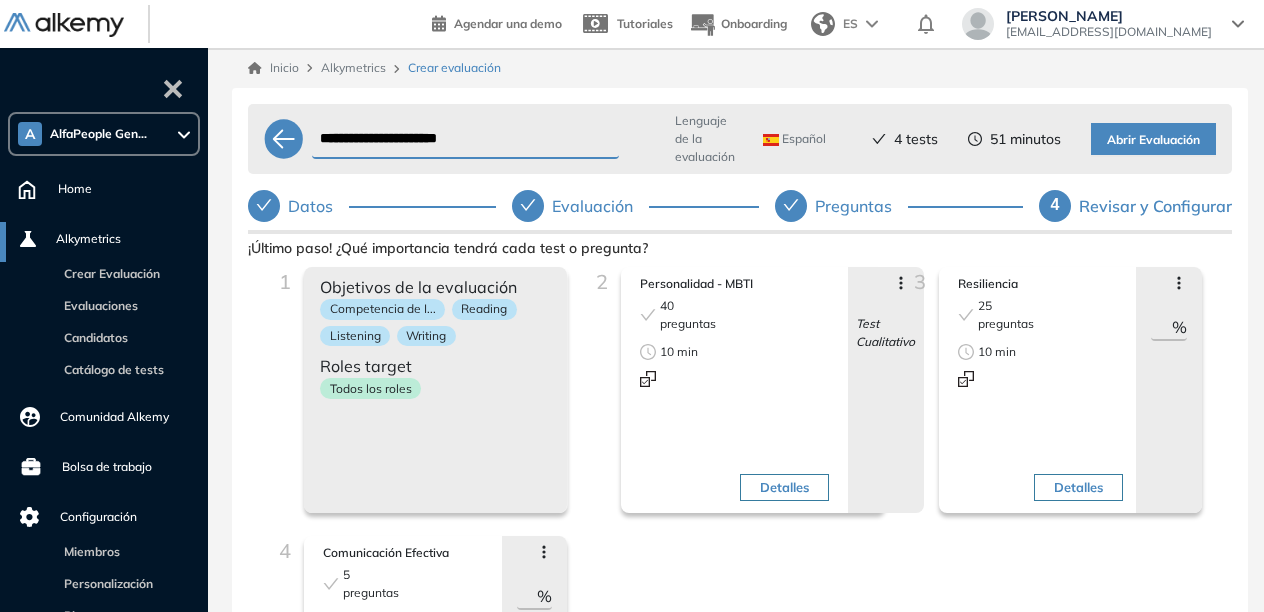 click on "Abrir Evaluación" at bounding box center [1153, 139] 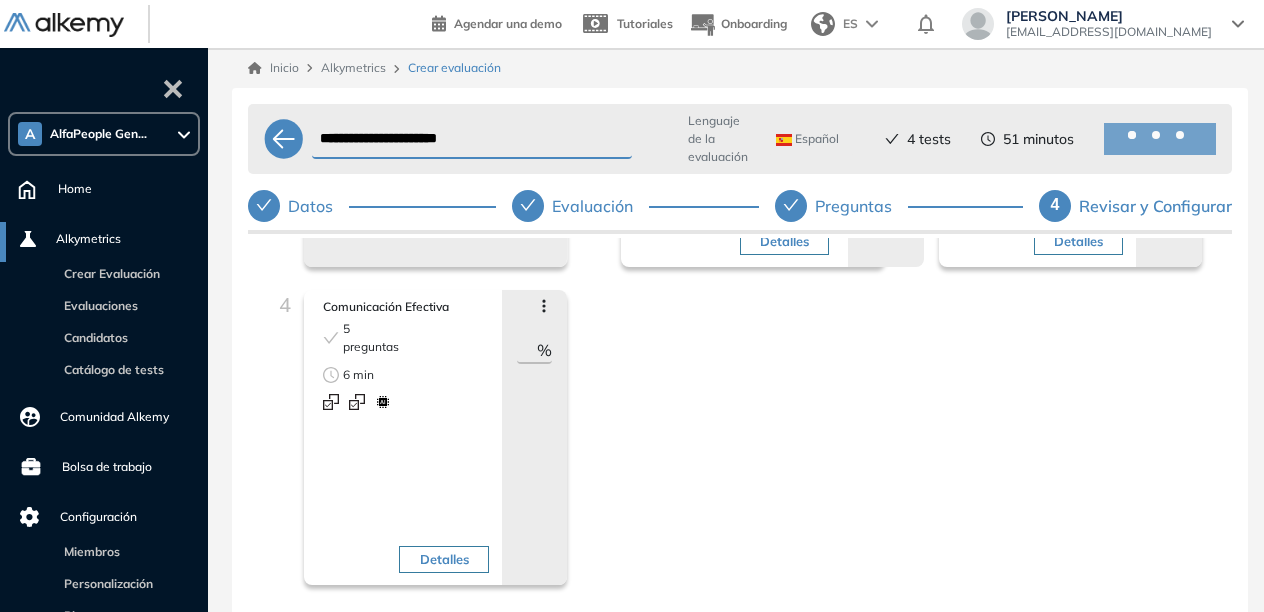scroll, scrollTop: 0, scrollLeft: 0, axis: both 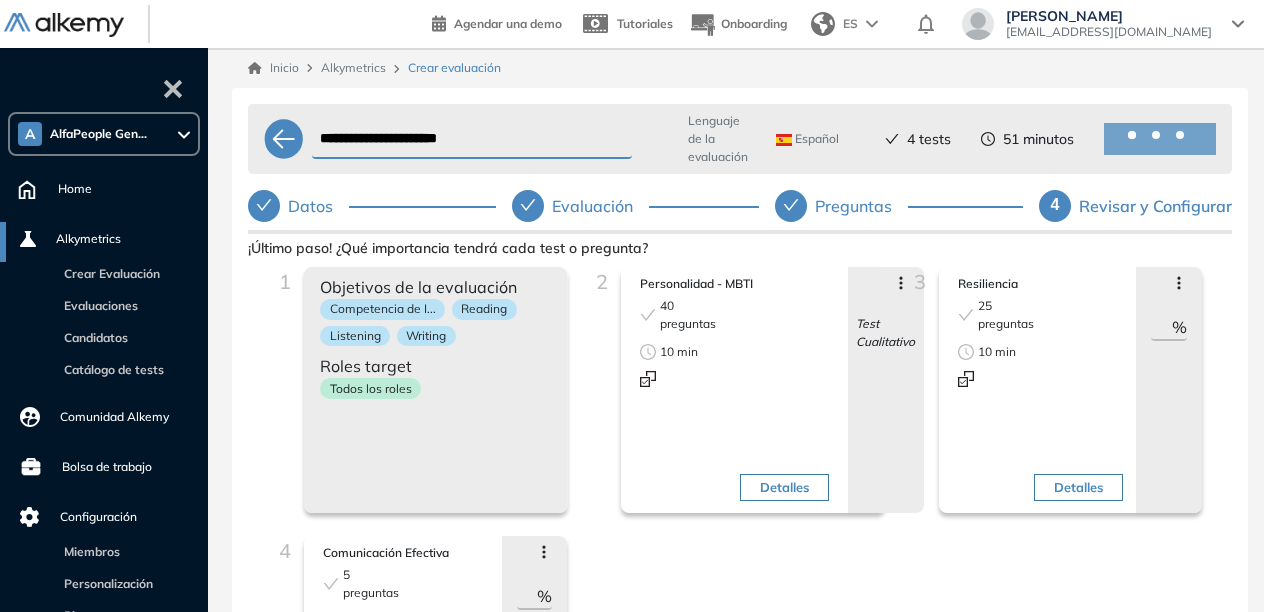 click on "Objetivos de la evaluación Competencia de I... Reading Listening Writing Roles target Todos los roles" at bounding box center (435, 390) 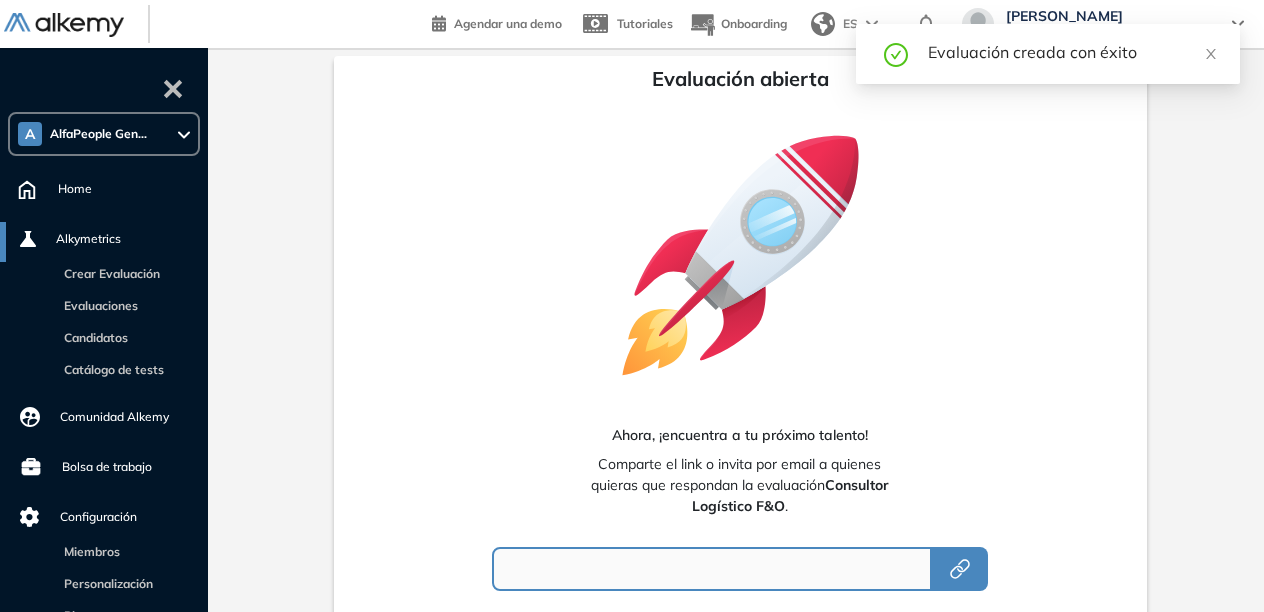 type on "**********" 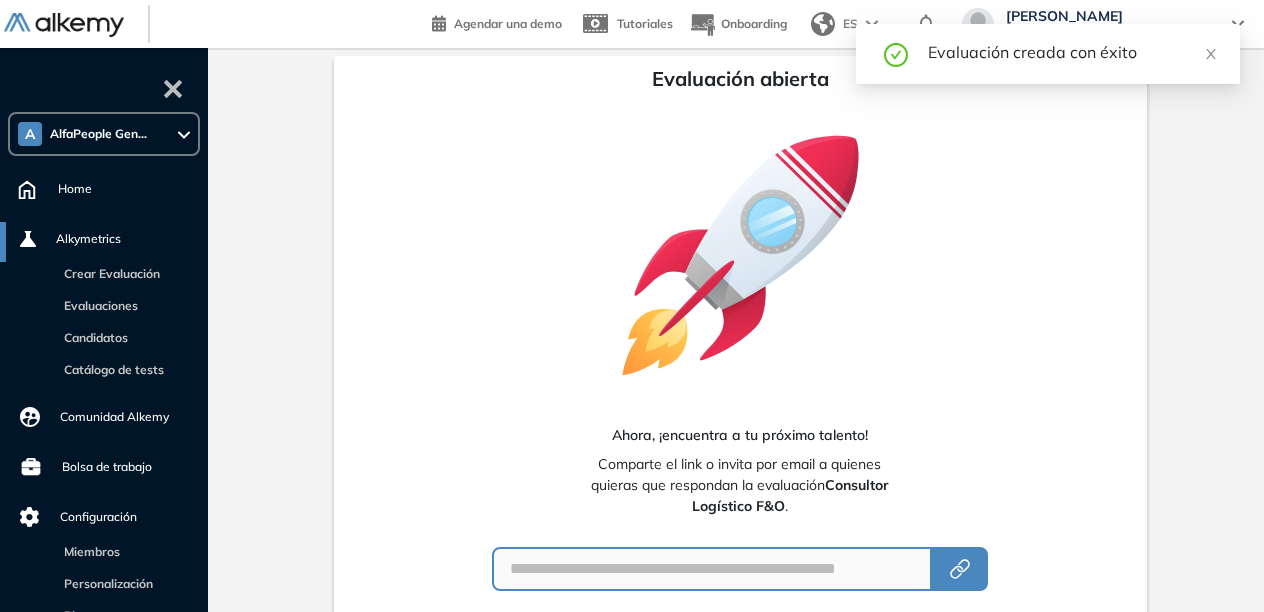 click on "**********" at bounding box center [740, 569] 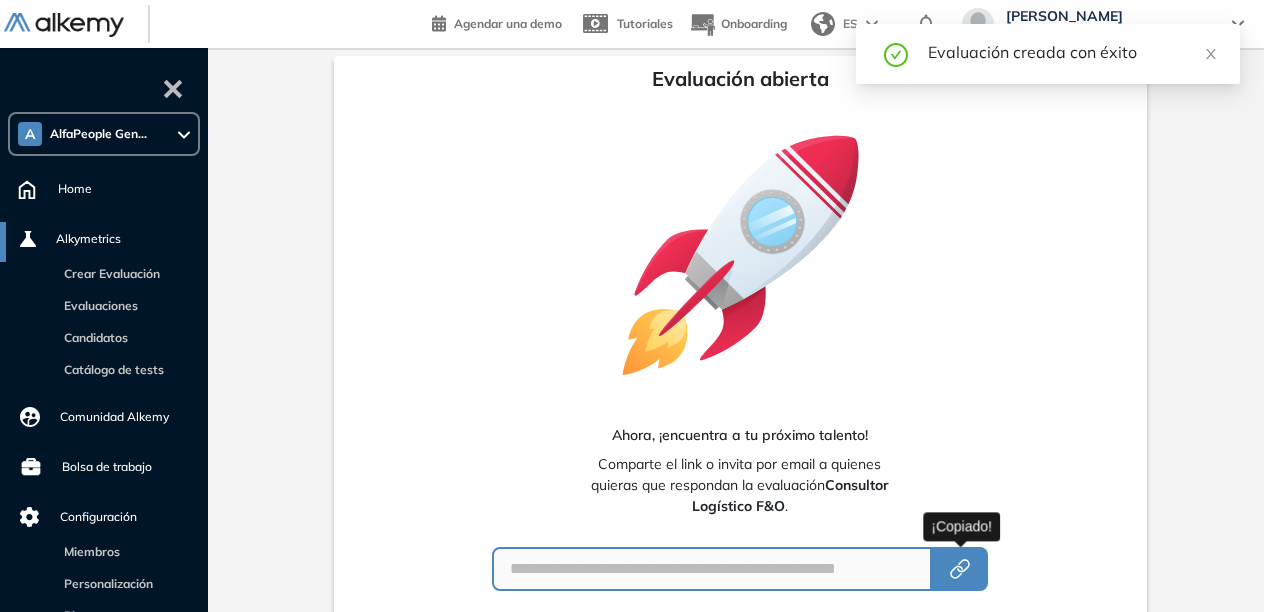 click at bounding box center (960, 569) 